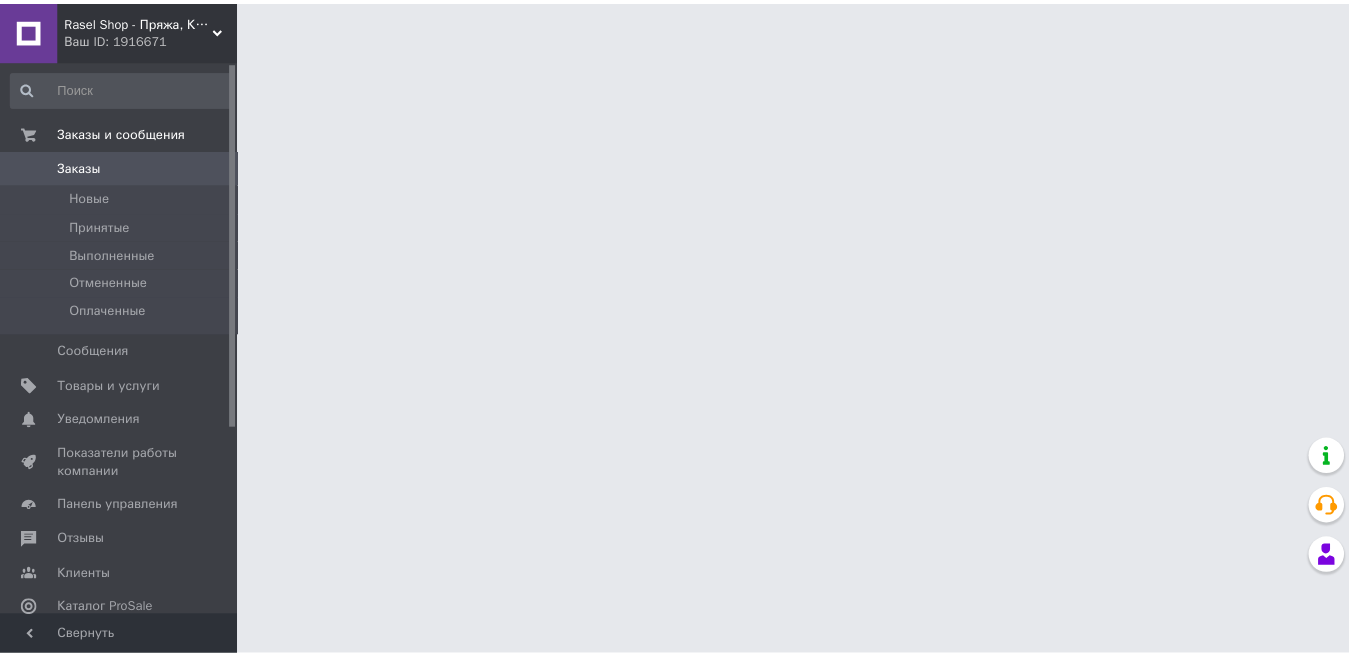 scroll, scrollTop: 0, scrollLeft: 0, axis: both 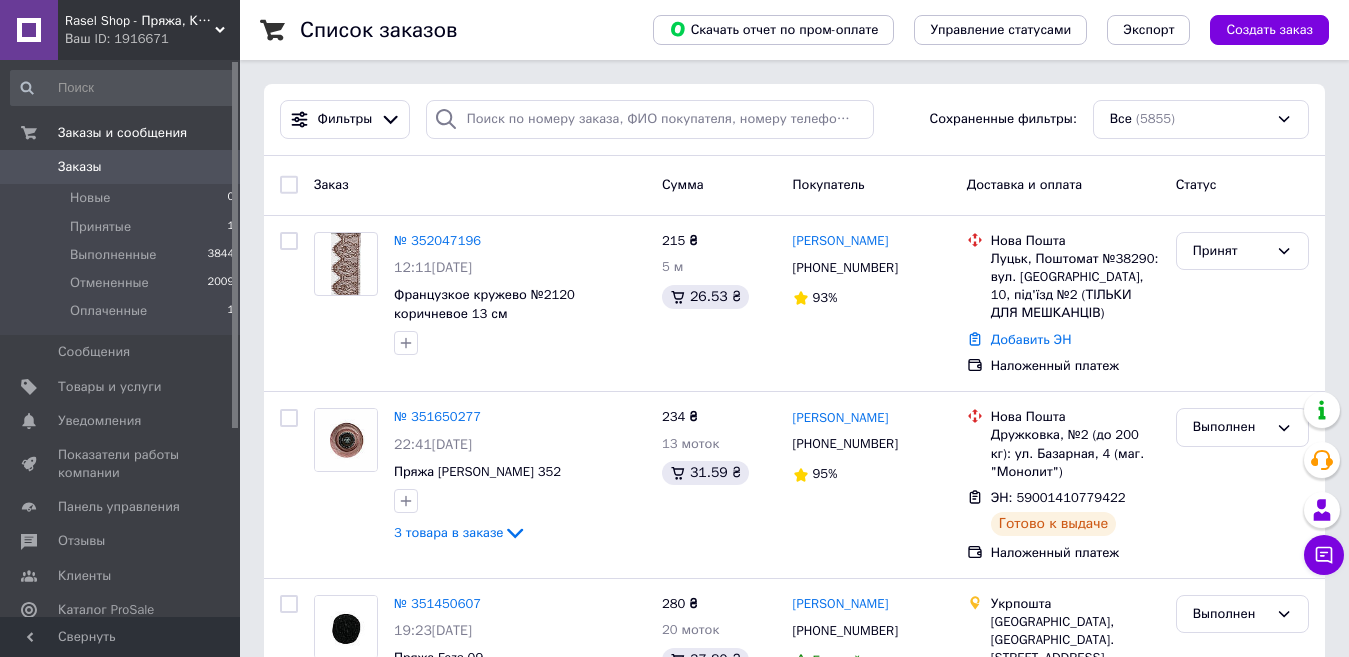 click on "Заказ" at bounding box center (480, 185) 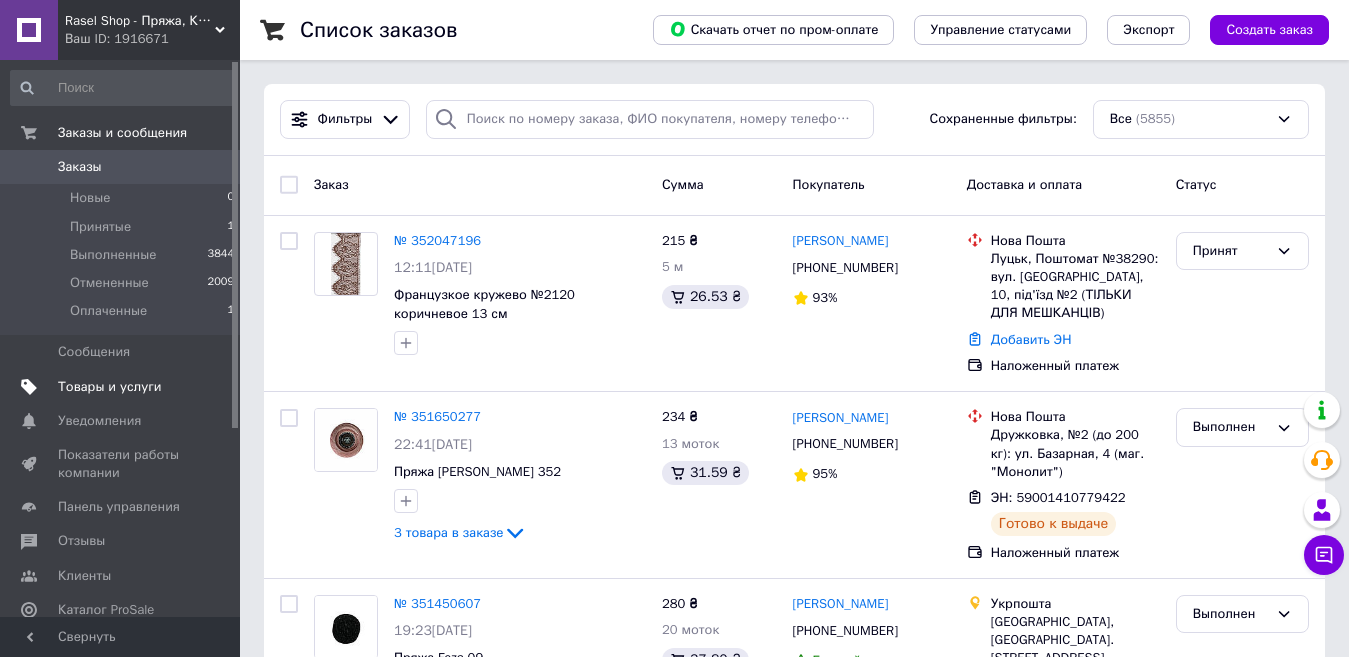 click on "Товары и услуги" at bounding box center [110, 387] 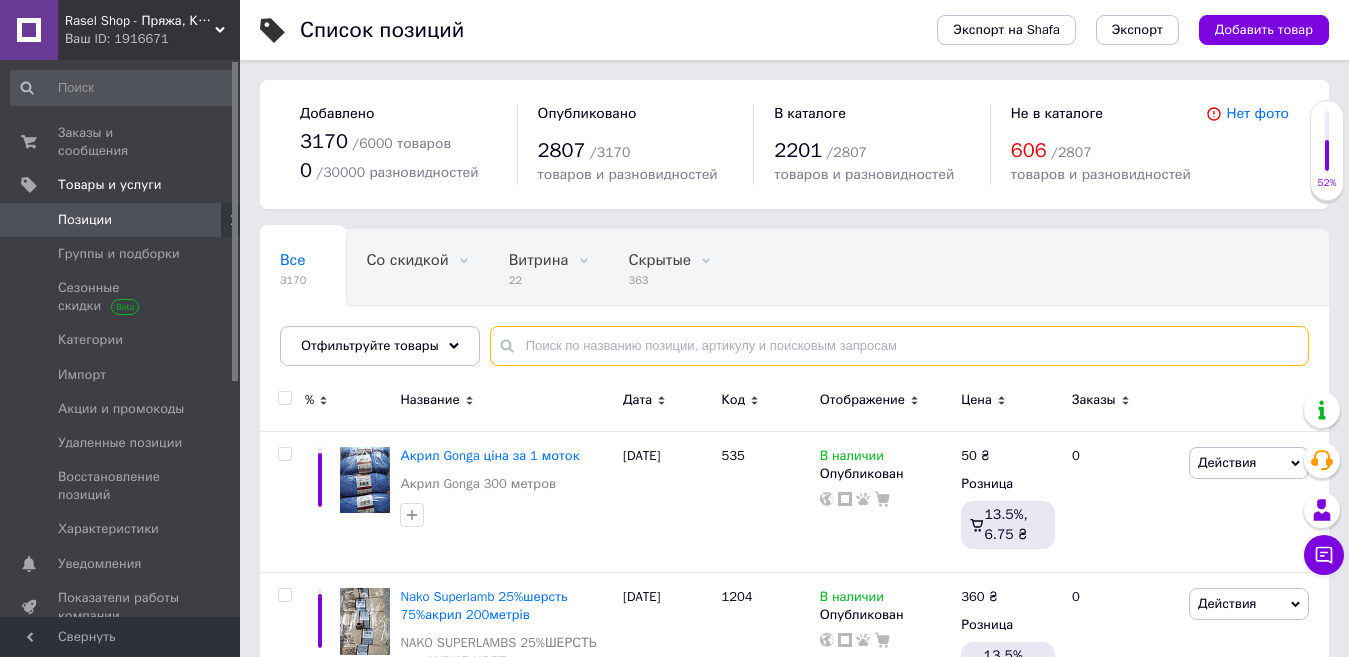 click at bounding box center [899, 346] 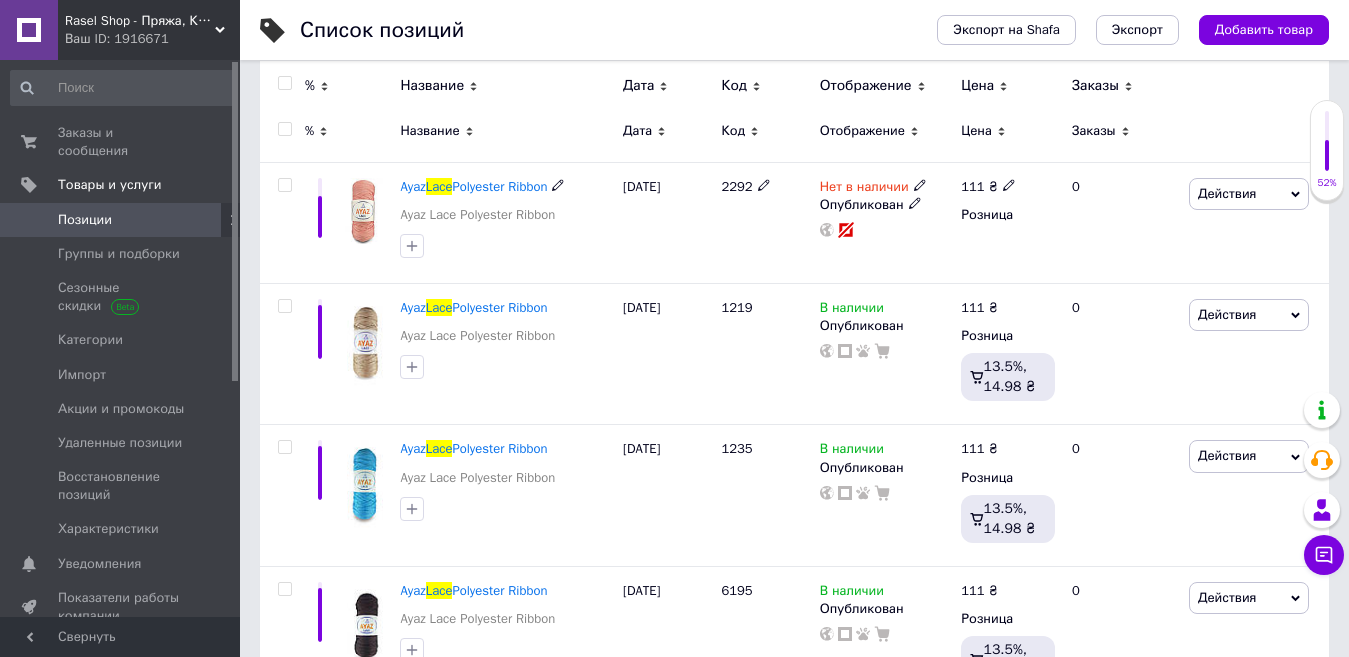 scroll, scrollTop: 300, scrollLeft: 0, axis: vertical 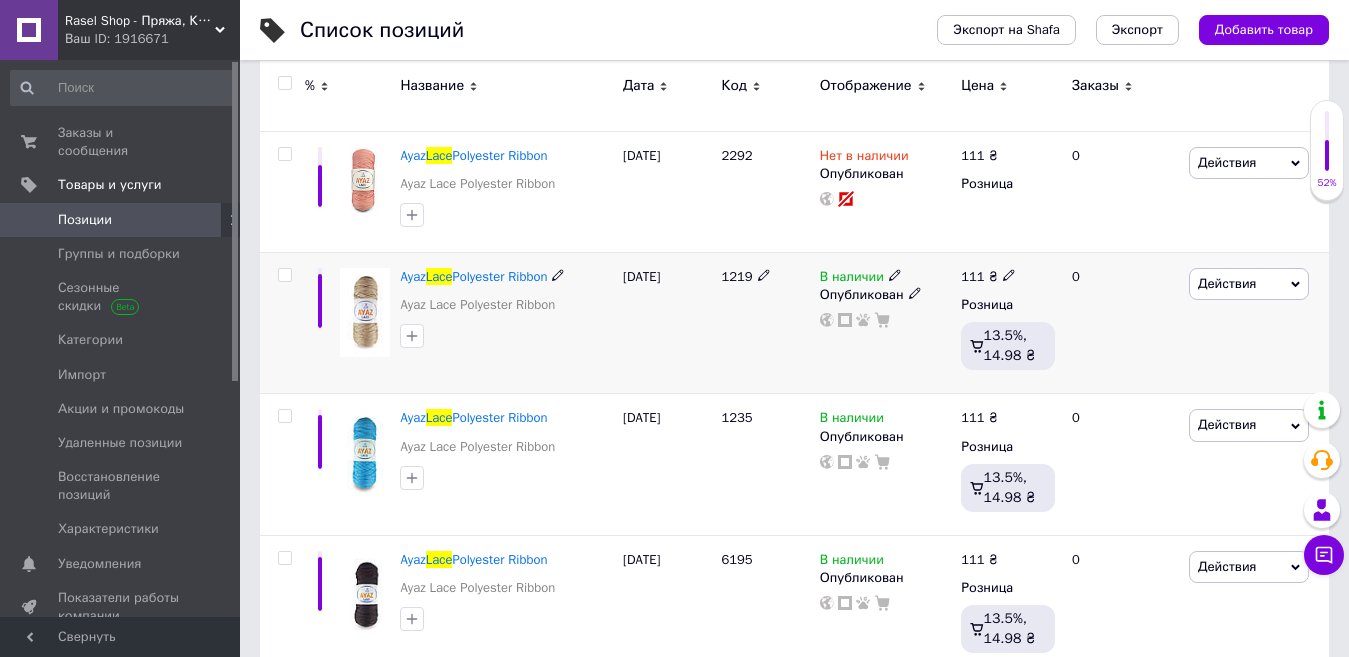 type on "Lace" 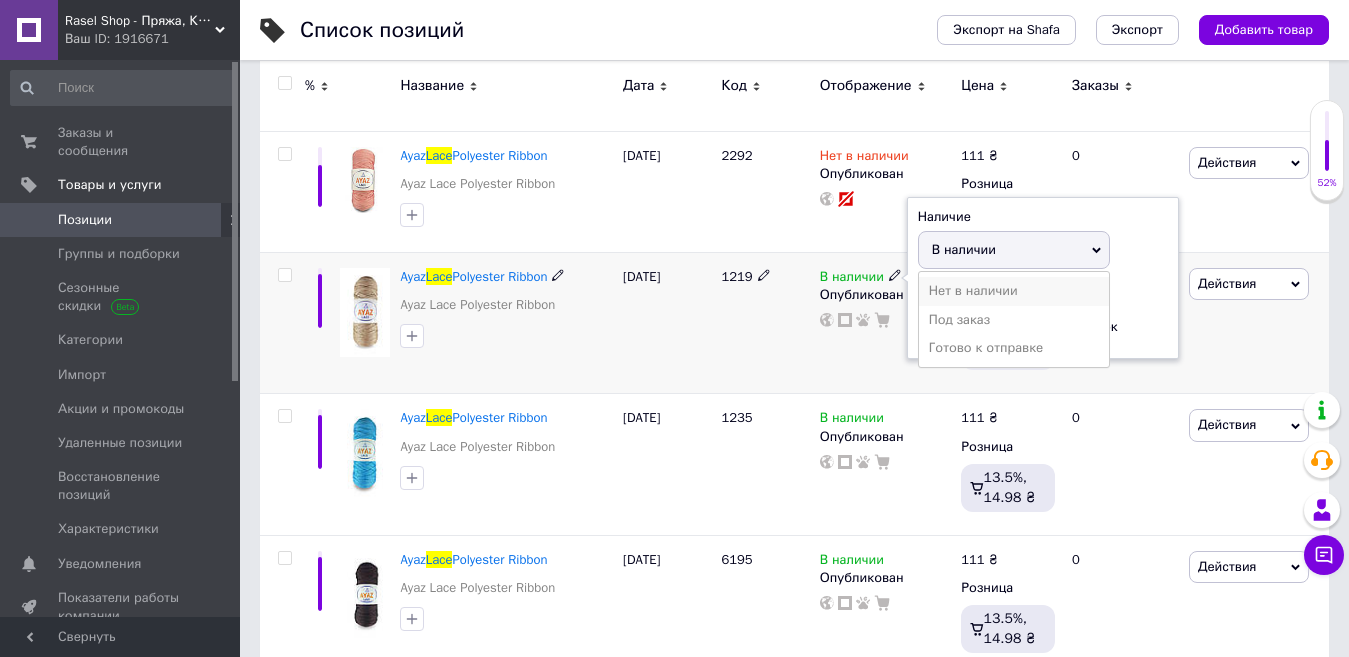 click on "Нет в наличии" at bounding box center (1014, 291) 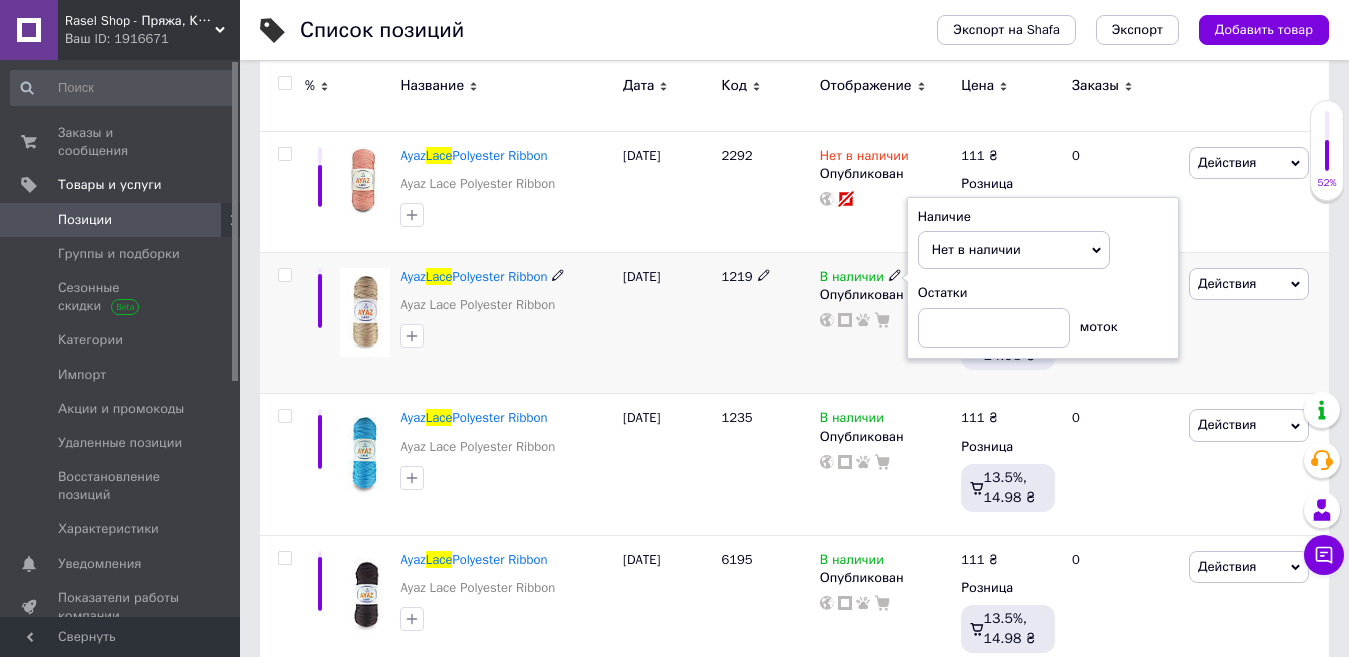 click on "В наличии Наличие Нет в наличии В наличии Под заказ Готово к отправке Остатки моток Опубликован" at bounding box center [886, 323] 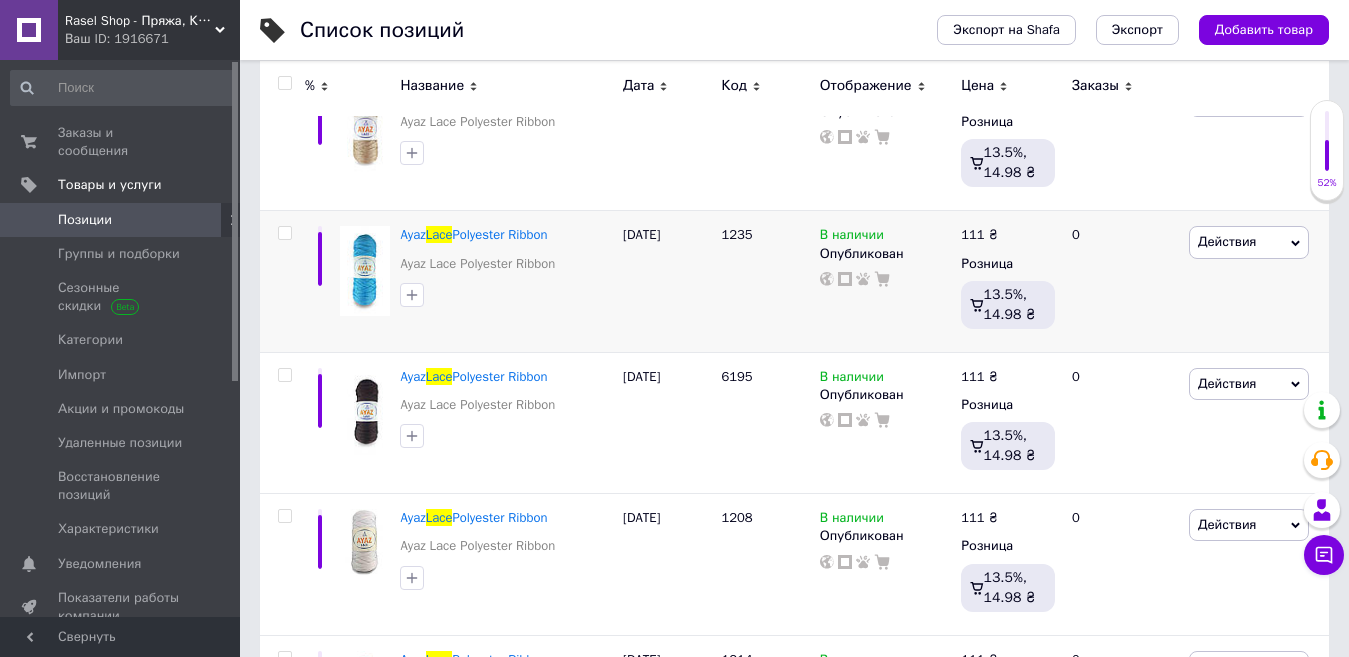 scroll, scrollTop: 500, scrollLeft: 0, axis: vertical 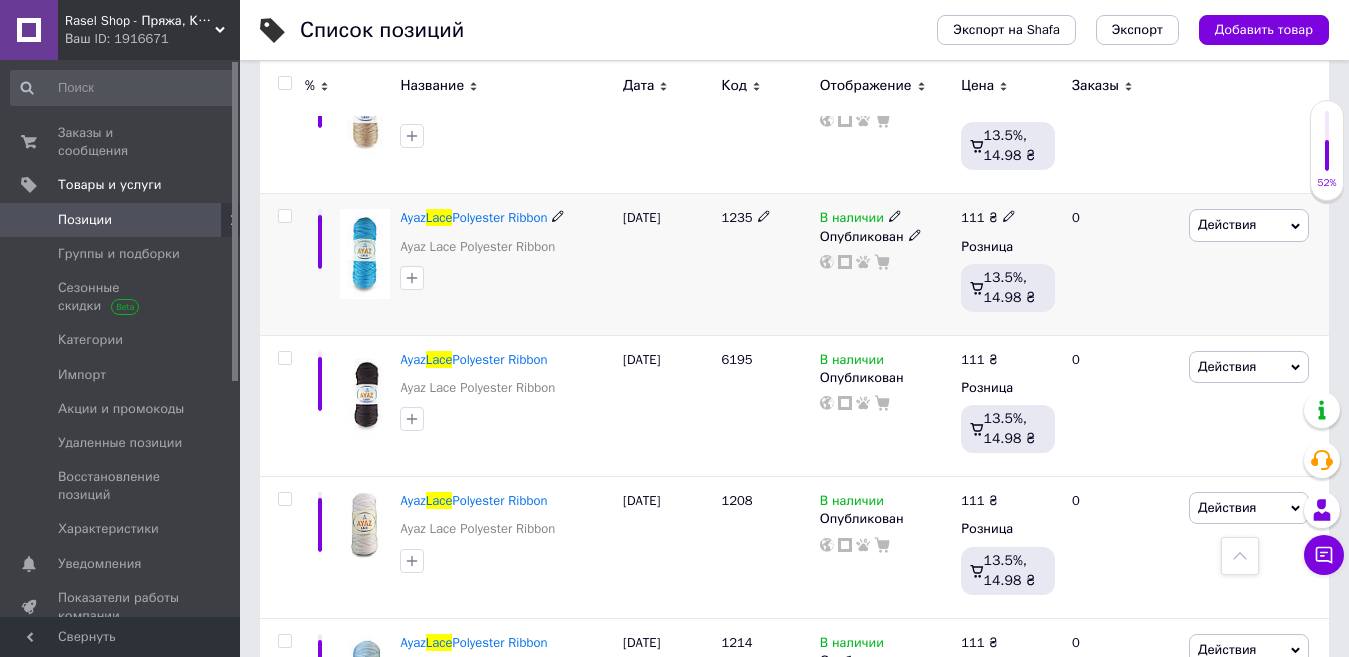 click 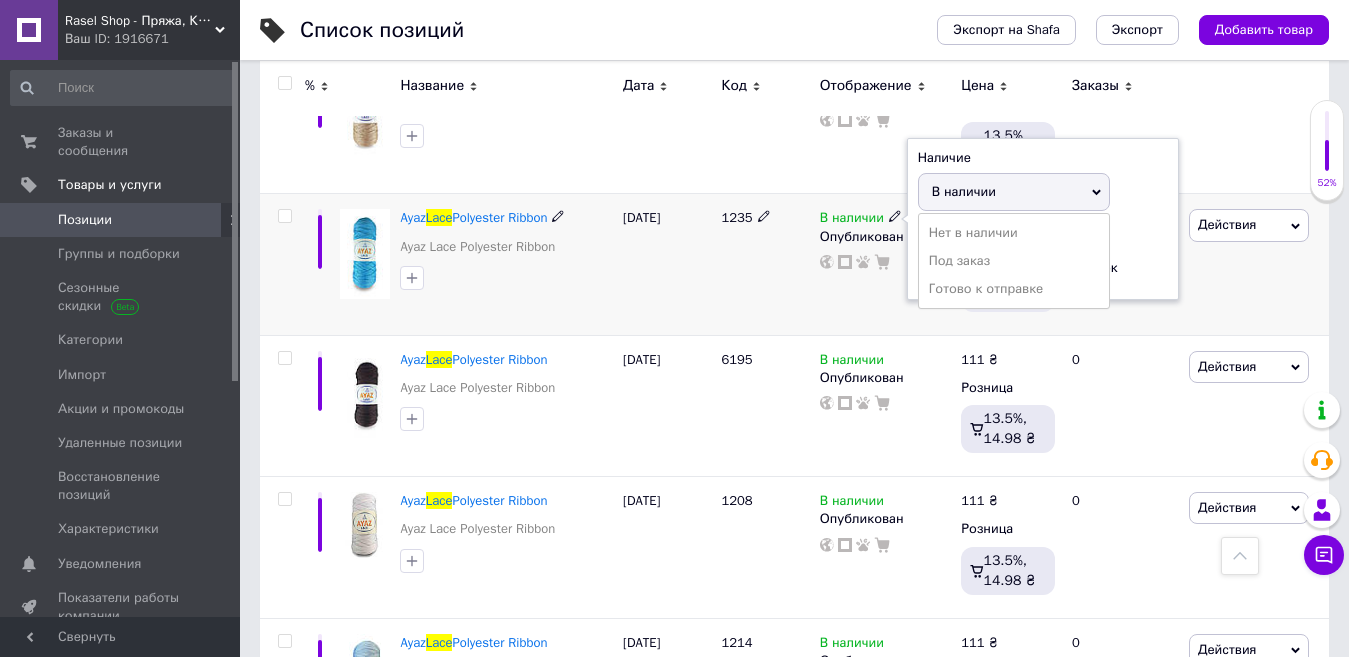 click on "Нет в наличии" at bounding box center (1014, 233) 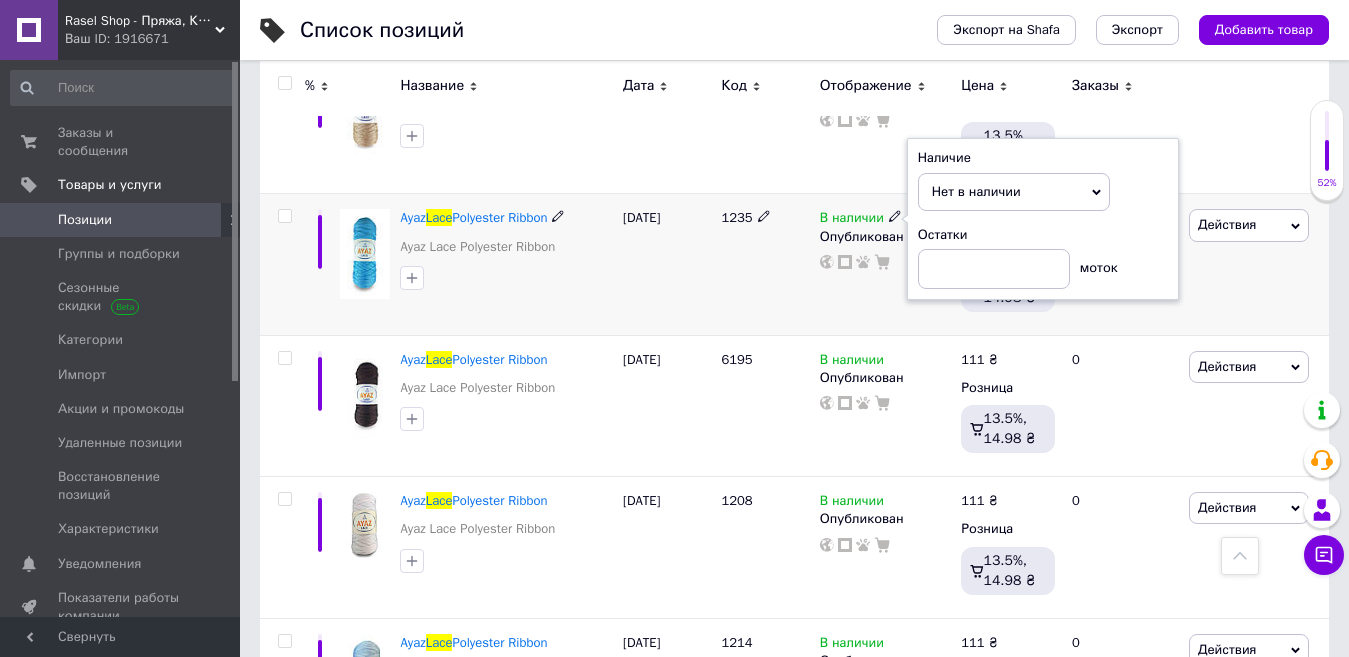 click on "В наличии Наличие Нет в наличии В наличии Под заказ Готово к отправке Остатки моток Опубликован" at bounding box center [886, 264] 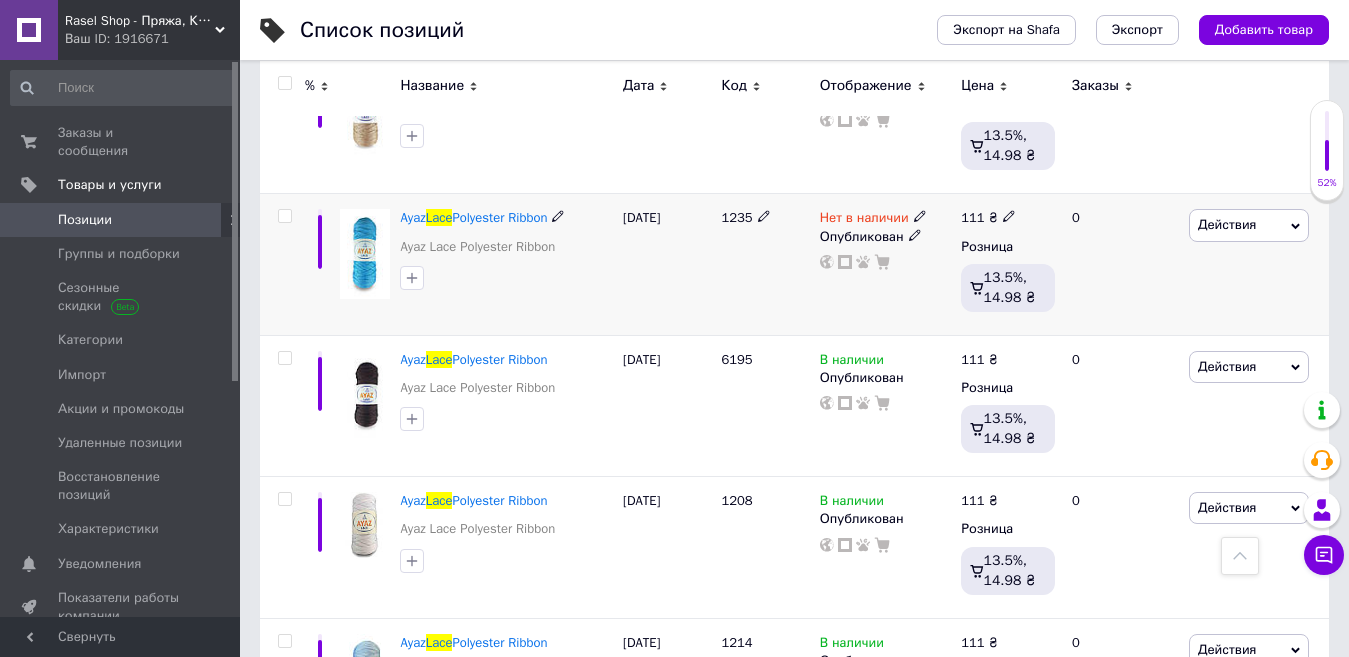 scroll, scrollTop: 600, scrollLeft: 0, axis: vertical 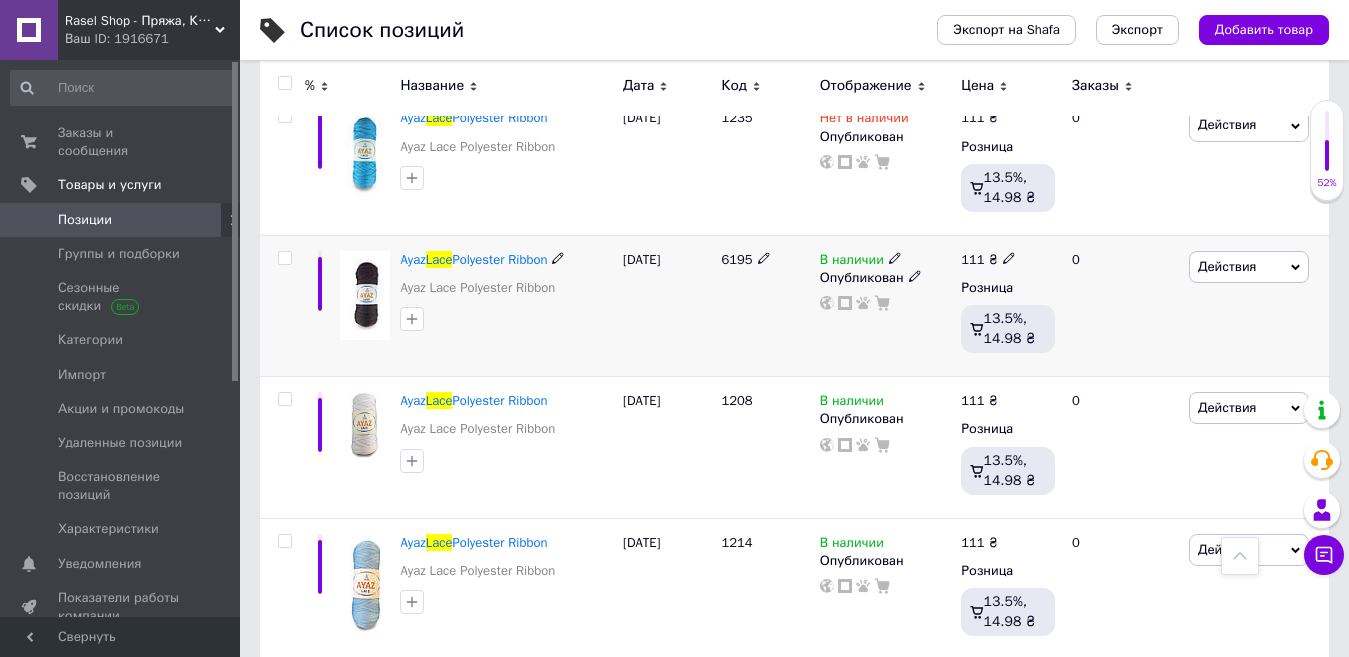 click 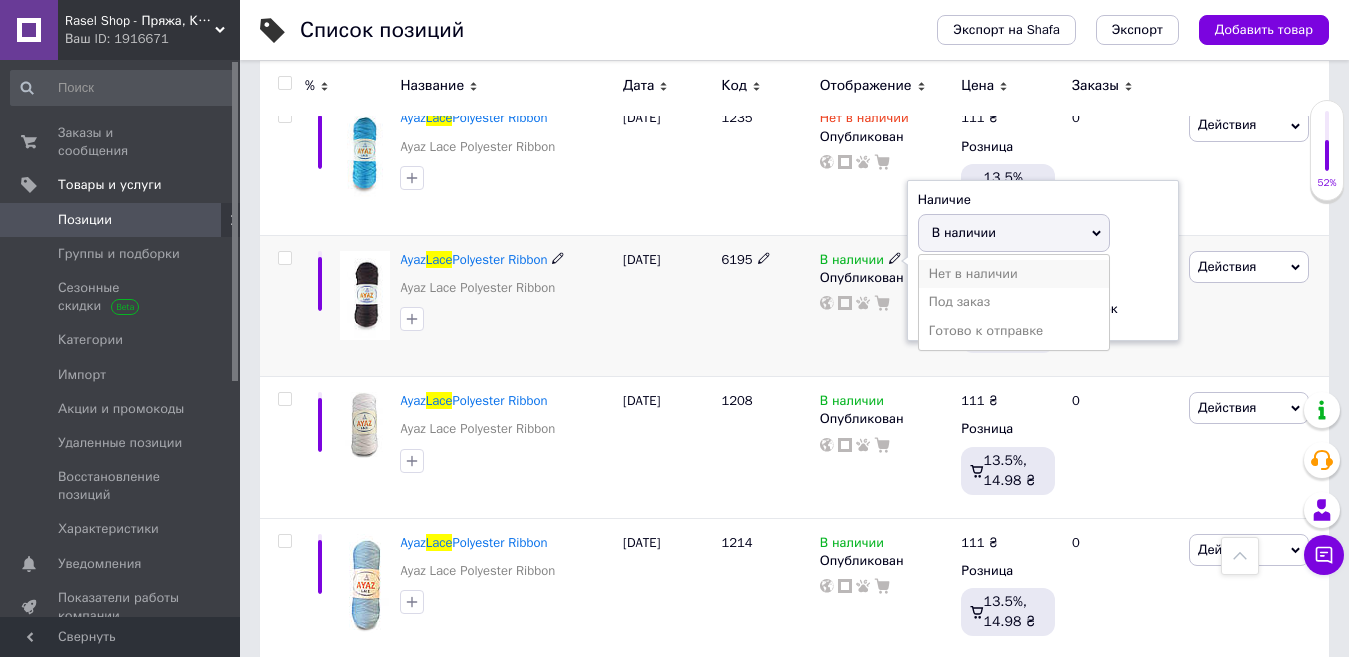click on "Нет в наличии" at bounding box center (1014, 274) 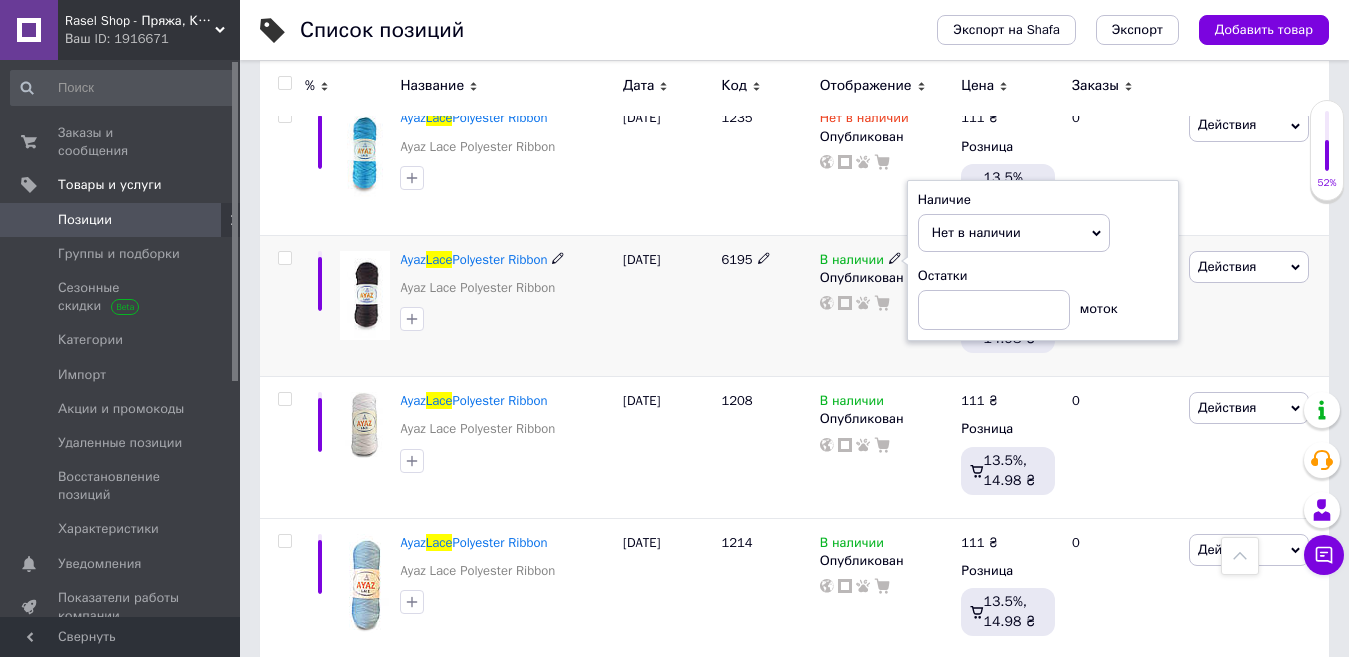 click on "В наличии Наличие Нет в наличии В наличии Под заказ Готово к отправке Остатки моток Опубликован" at bounding box center (886, 305) 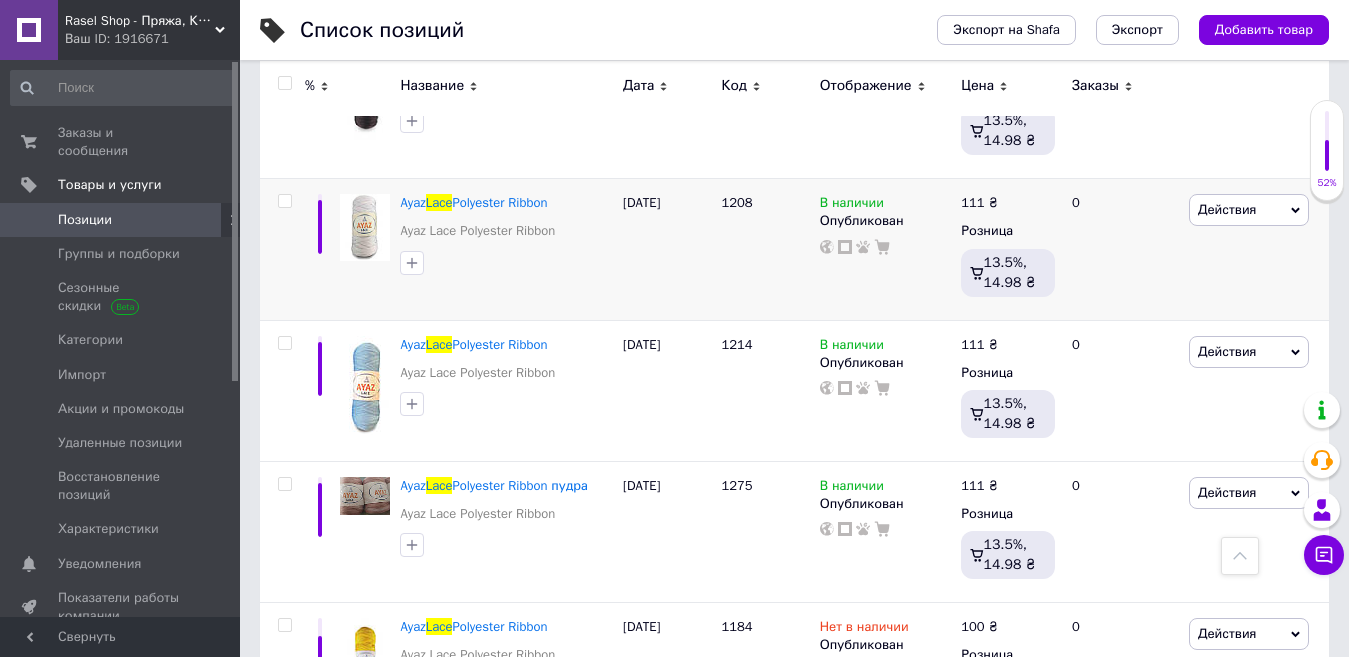 scroll, scrollTop: 800, scrollLeft: 0, axis: vertical 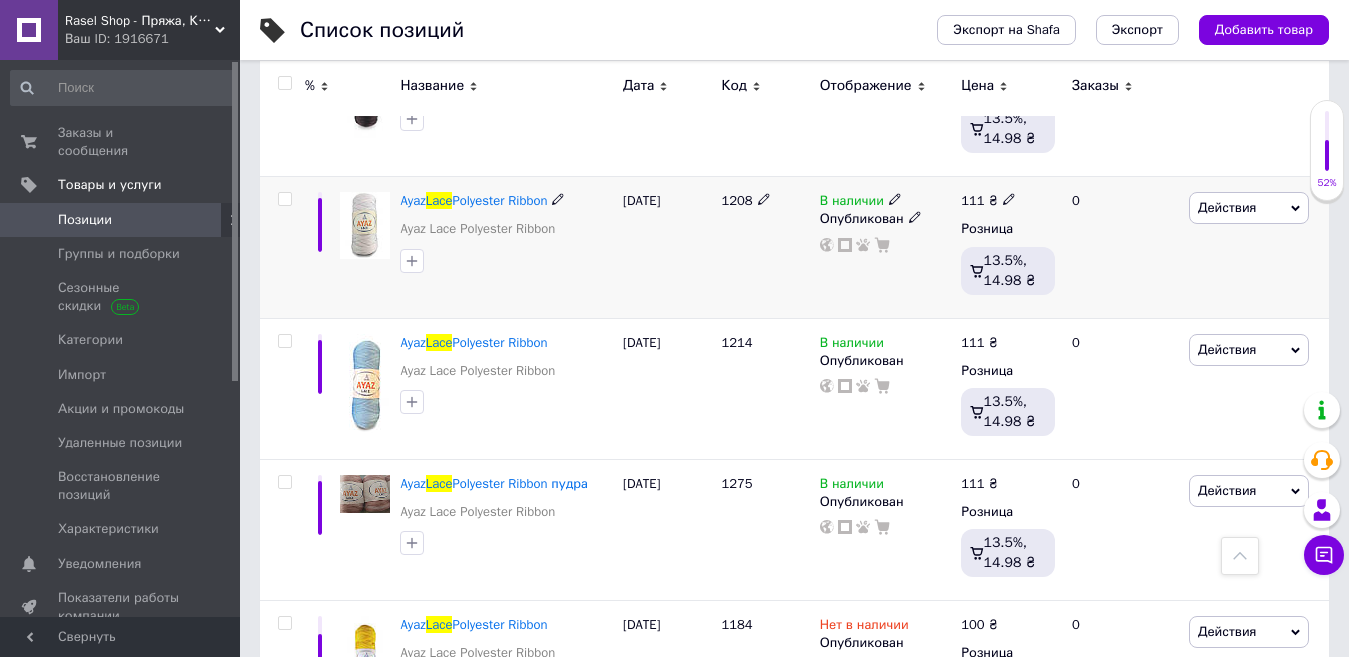 click 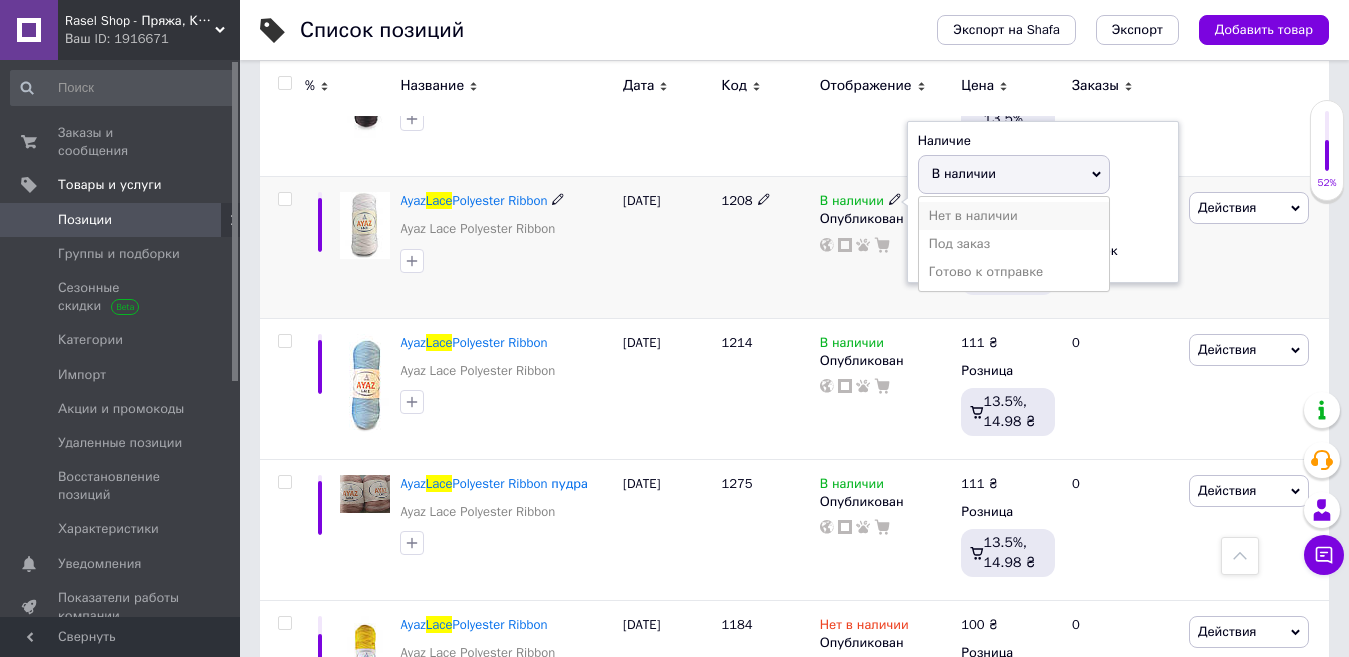 click on "Нет в наличии" at bounding box center [1014, 216] 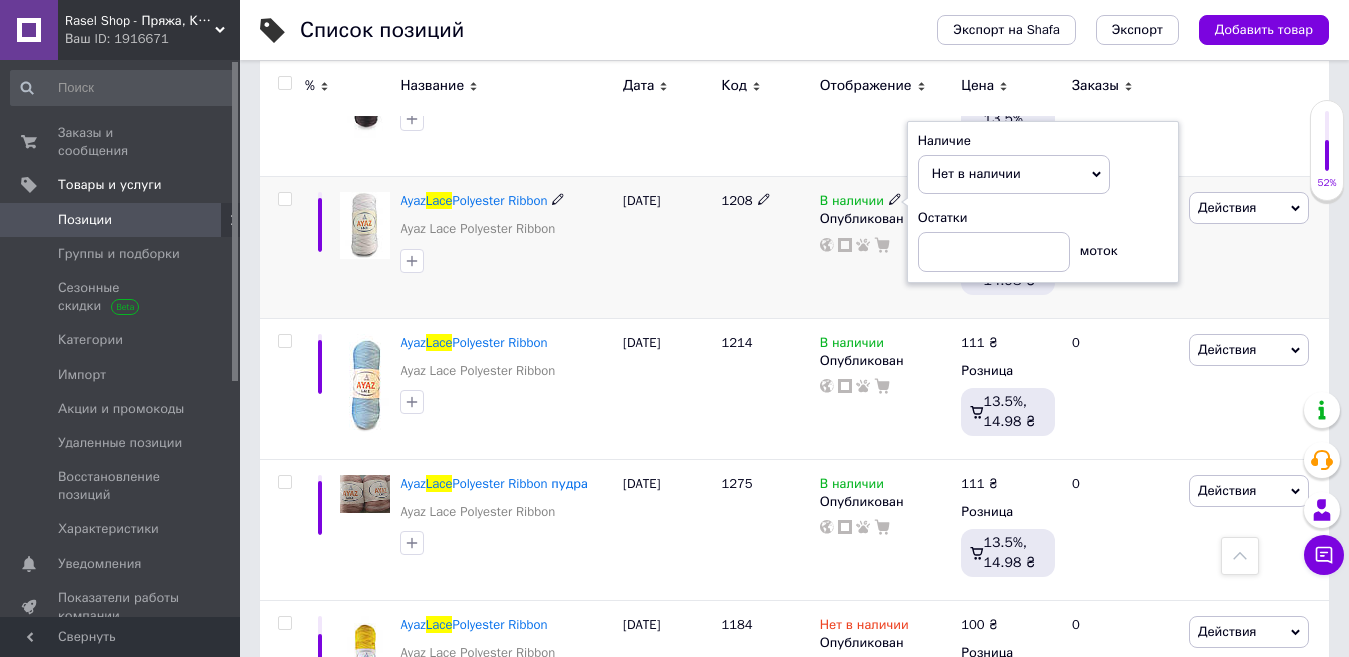 click on "В наличии Наличие Нет в наличии В наличии Под заказ Готово к отправке Остатки моток Опубликован" at bounding box center (886, 247) 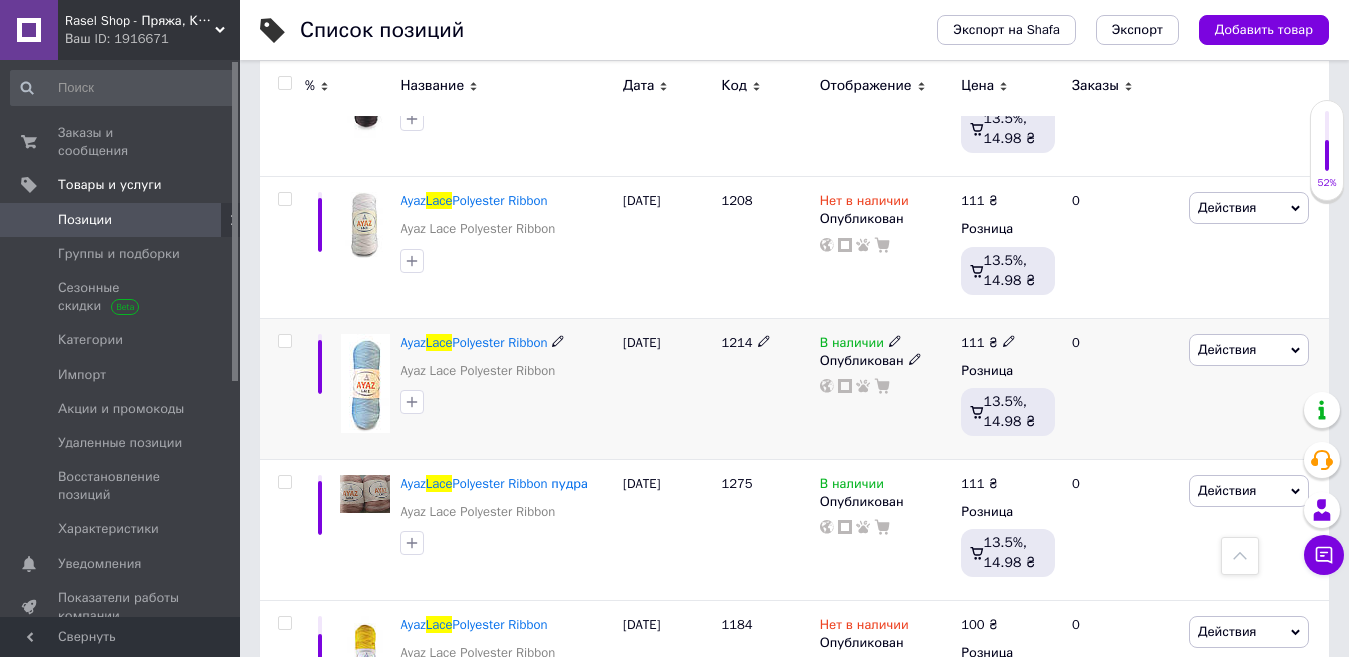 click 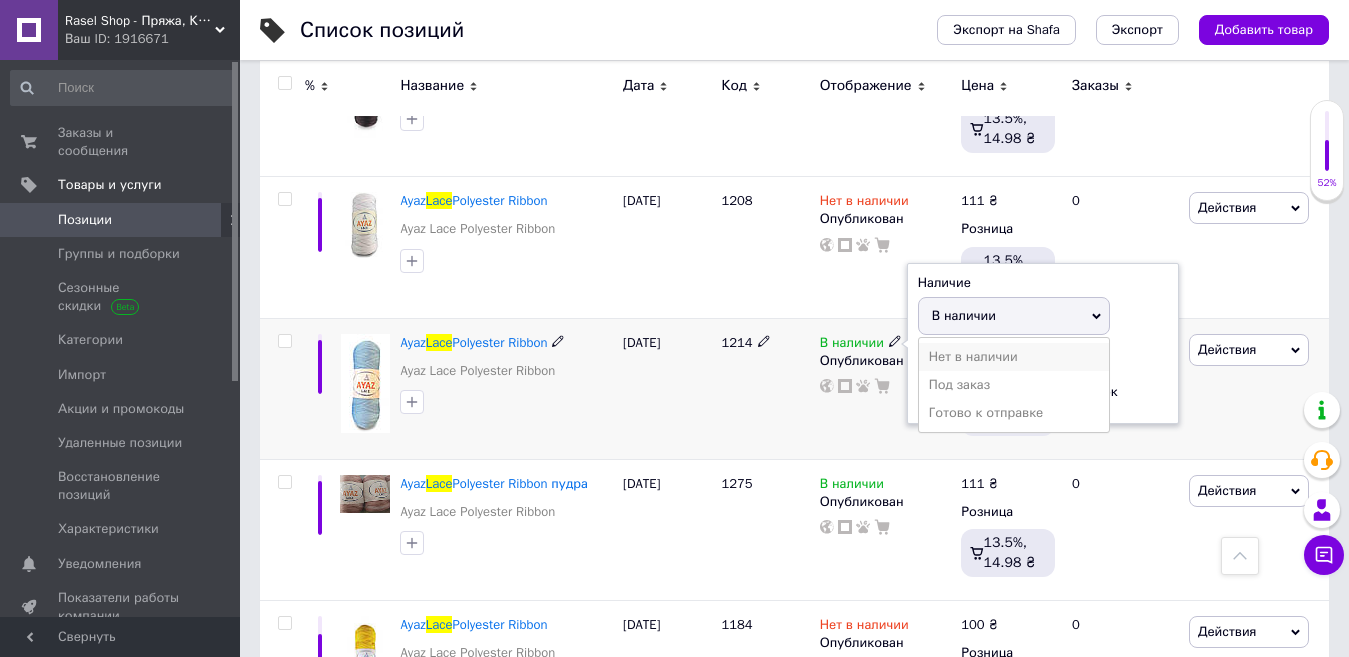 click on "Нет в наличии" at bounding box center [1014, 357] 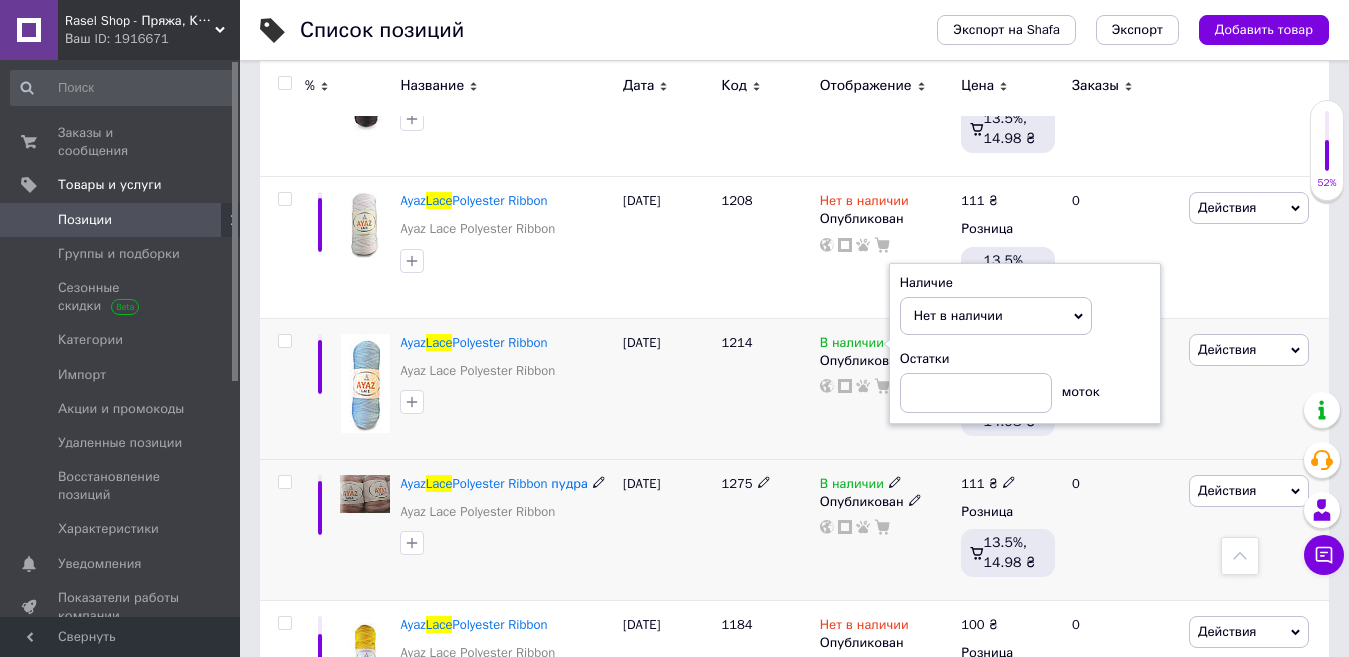 click on "1275" at bounding box center (765, 529) 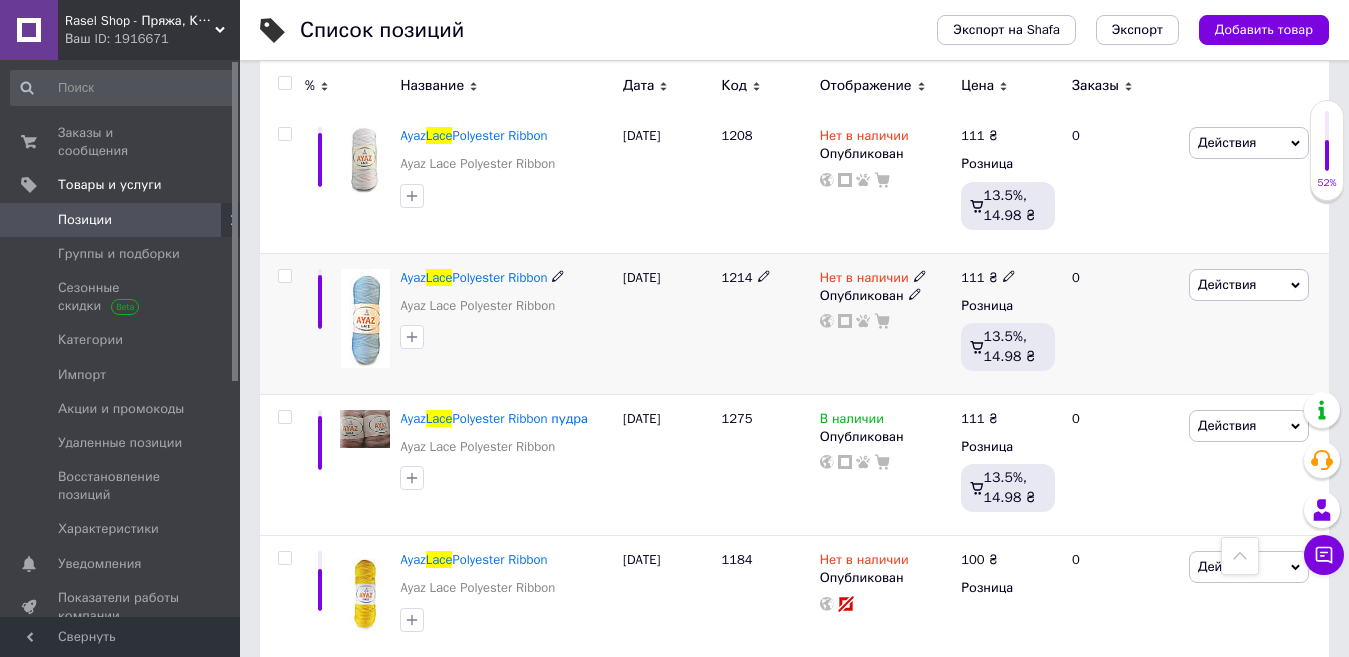 scroll, scrollTop: 900, scrollLeft: 0, axis: vertical 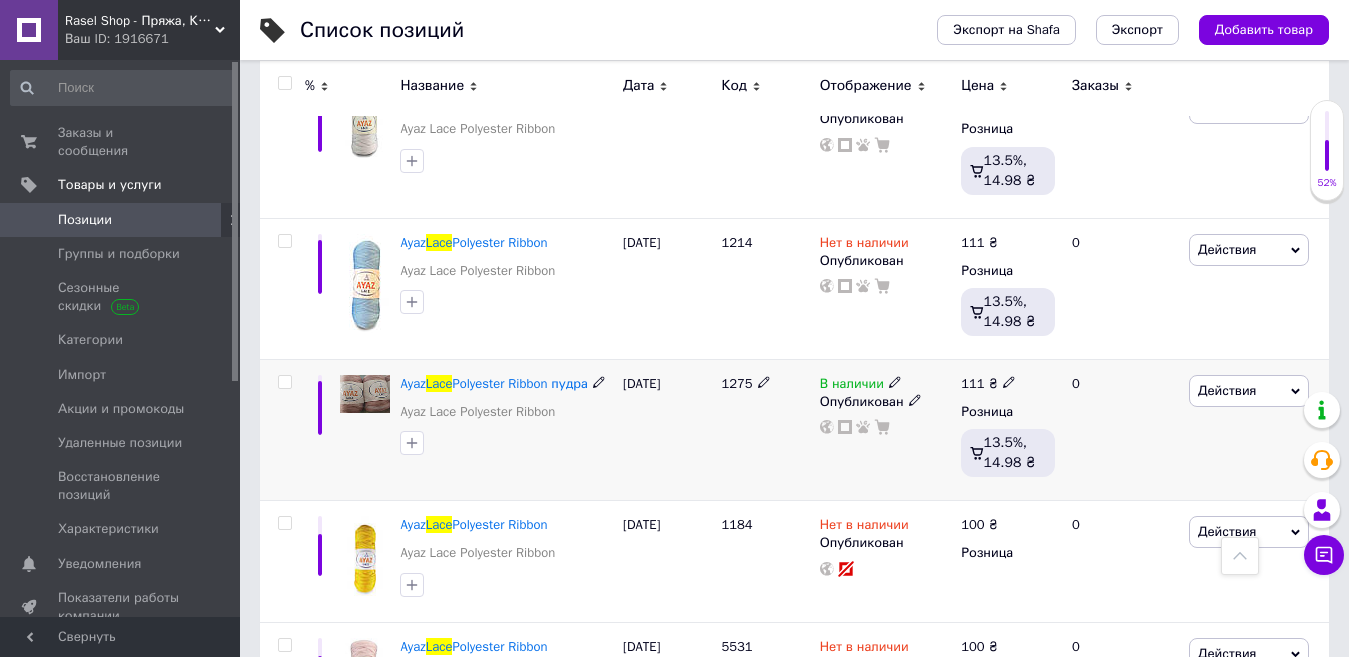 click 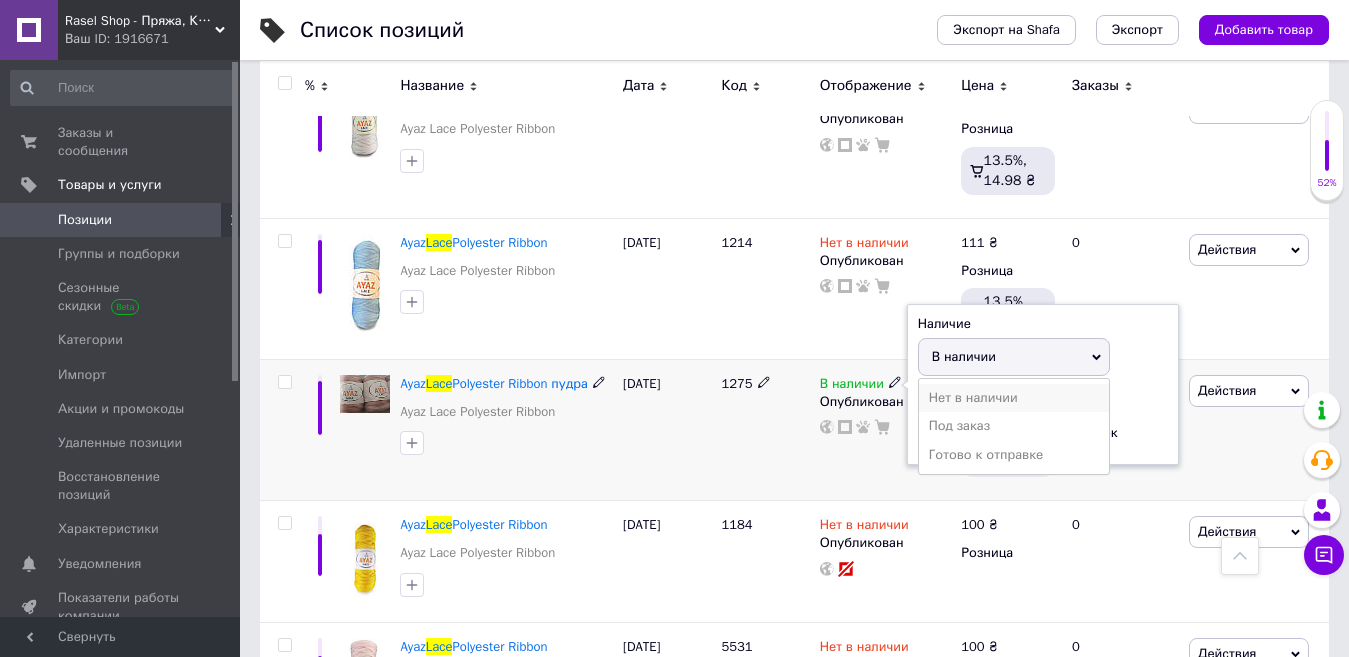 click on "Нет в наличии" at bounding box center (1014, 398) 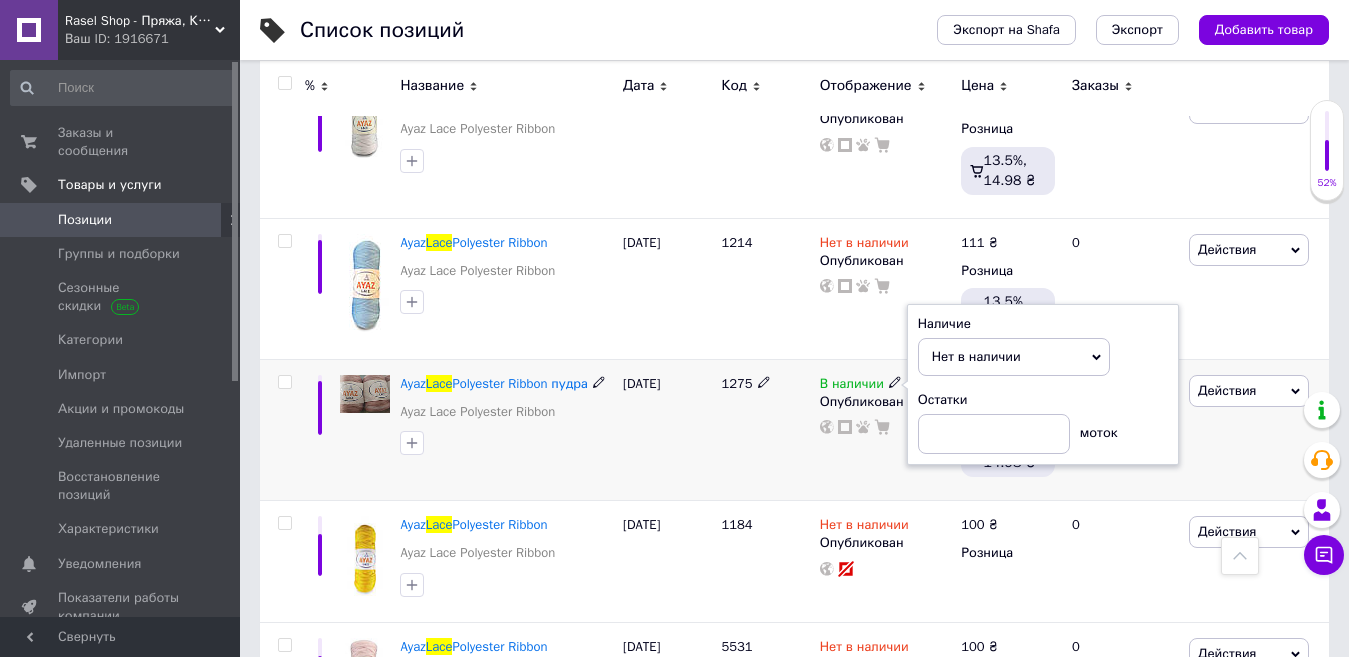 click on "1275" at bounding box center [765, 429] 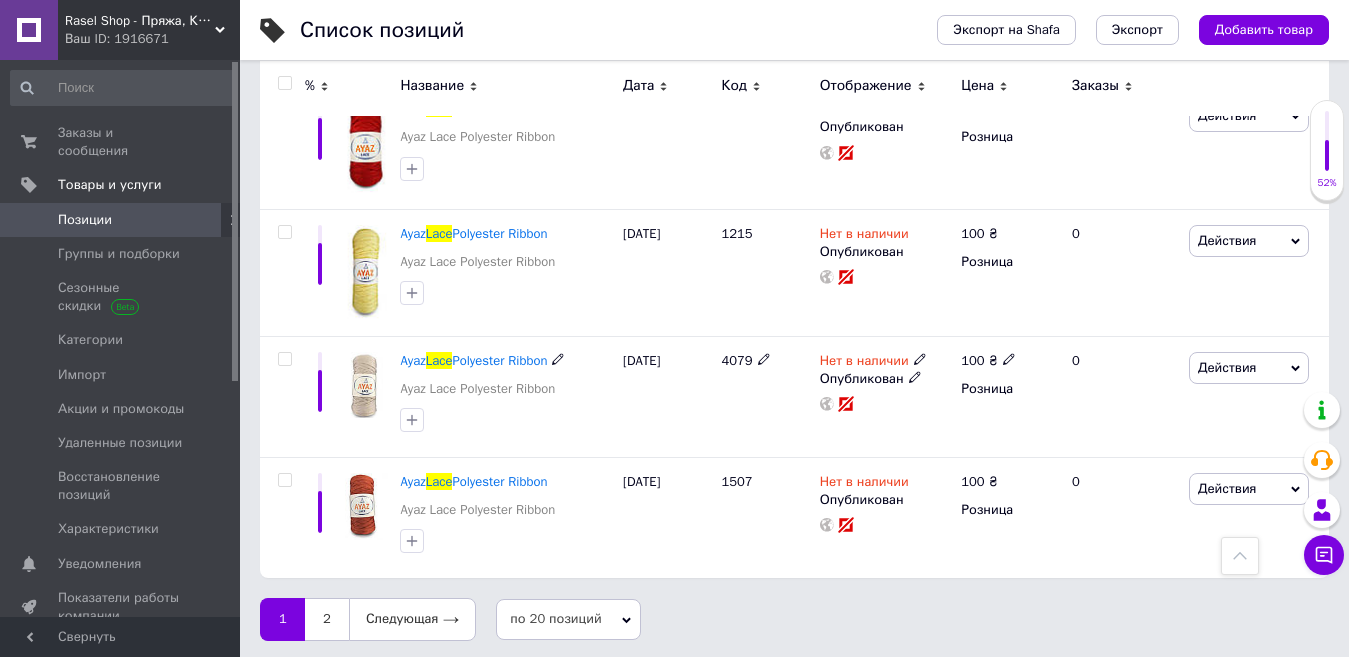 scroll, scrollTop: 2422, scrollLeft: 0, axis: vertical 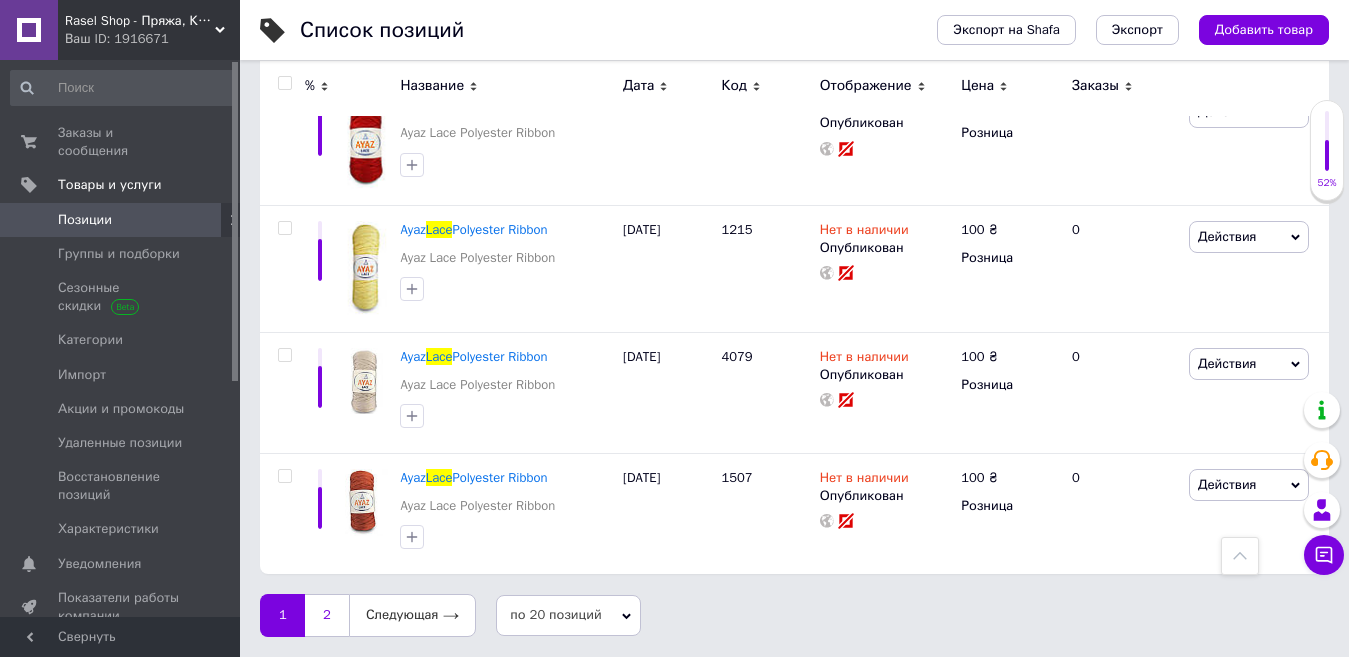 click on "2" at bounding box center [327, 615] 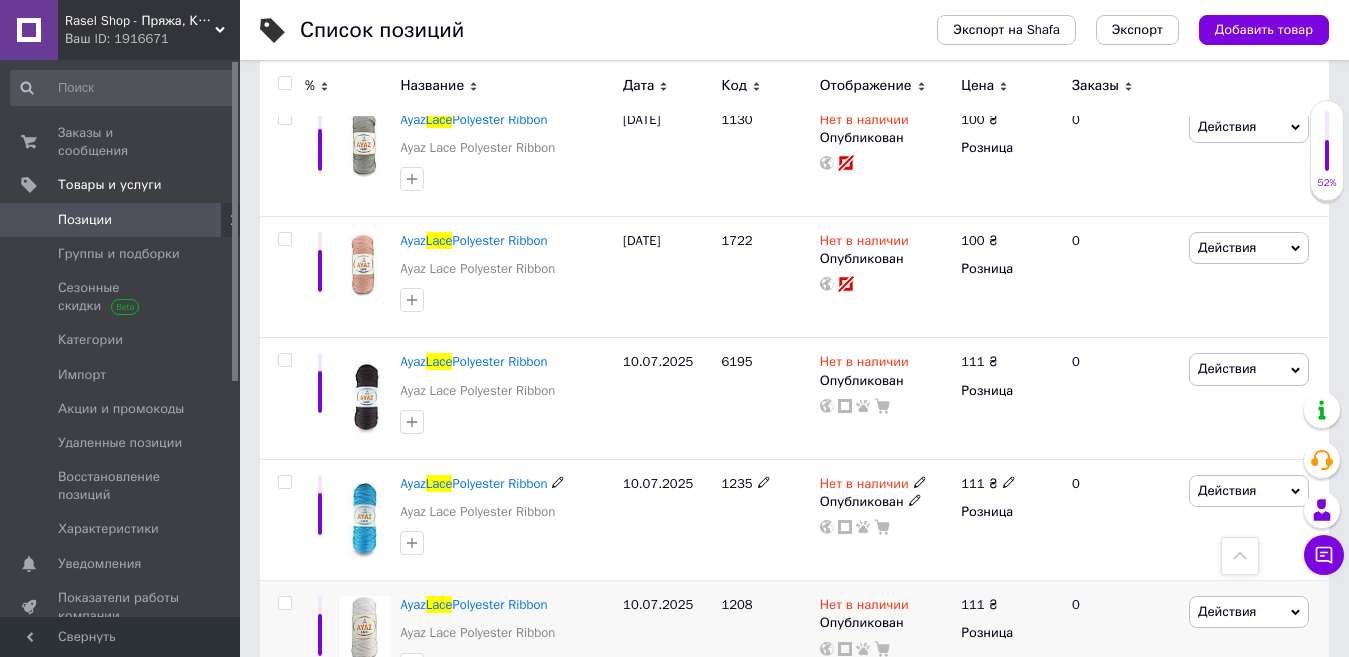 scroll, scrollTop: 1470, scrollLeft: 0, axis: vertical 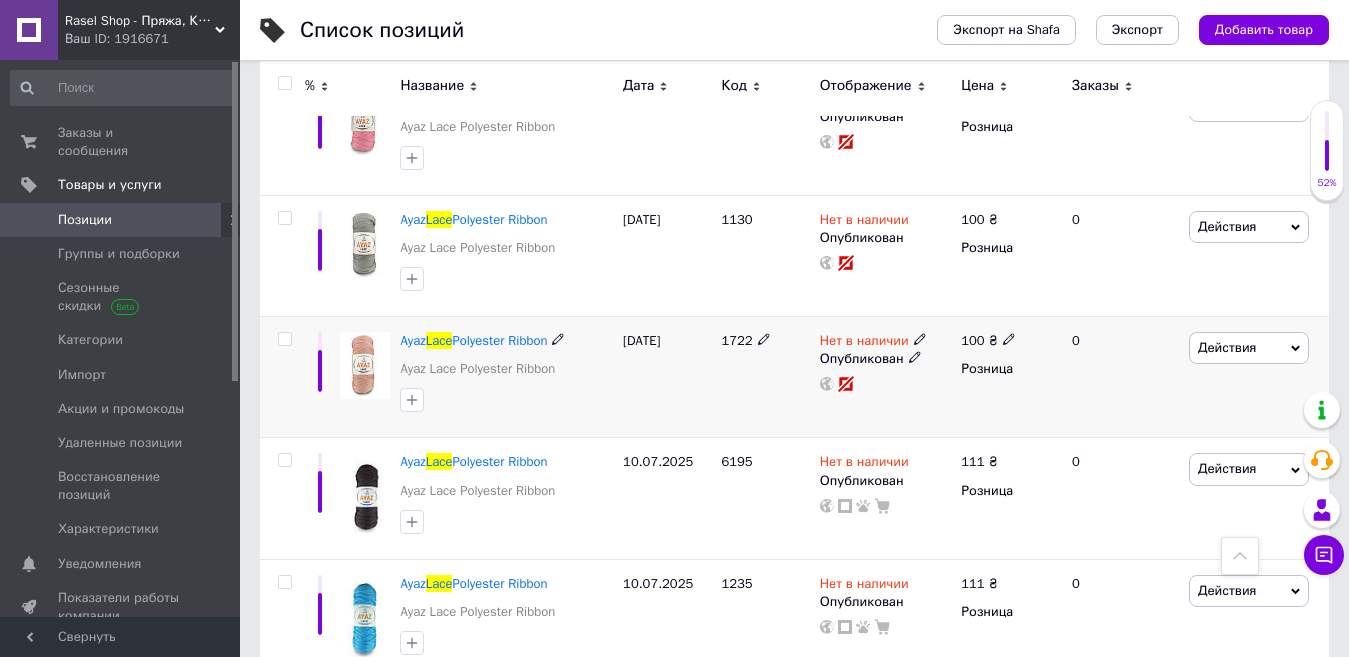click 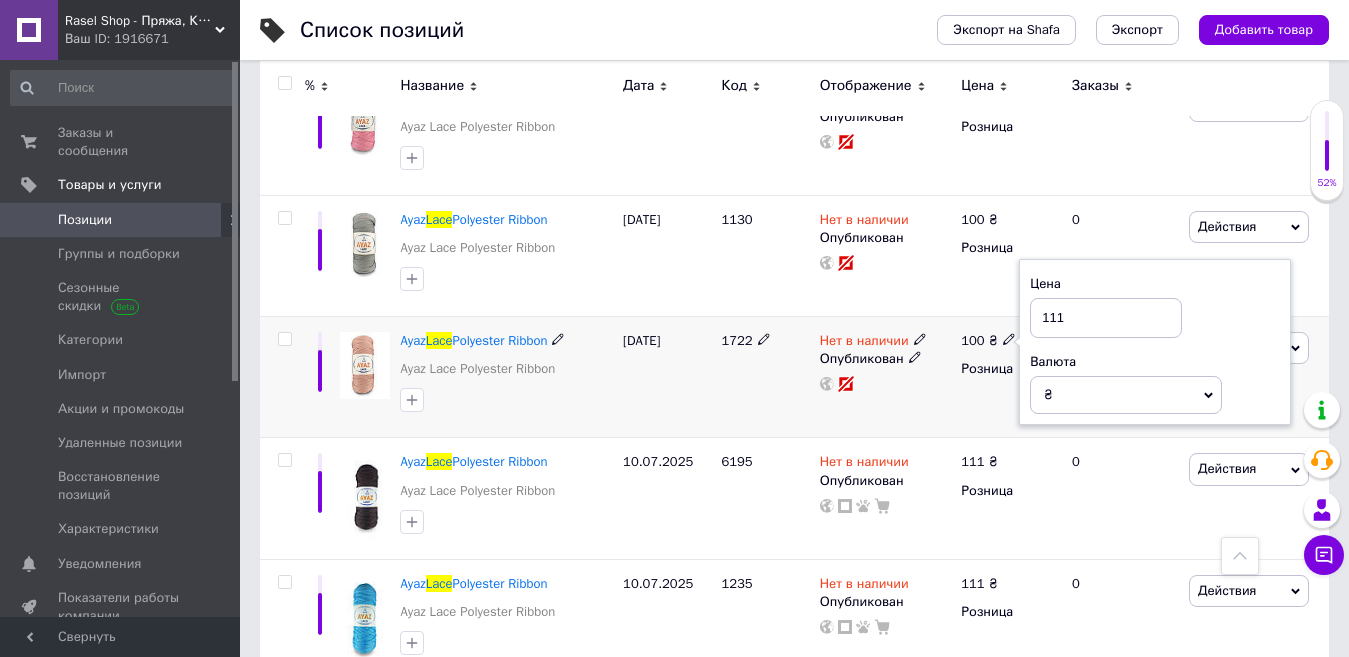 type on "111" 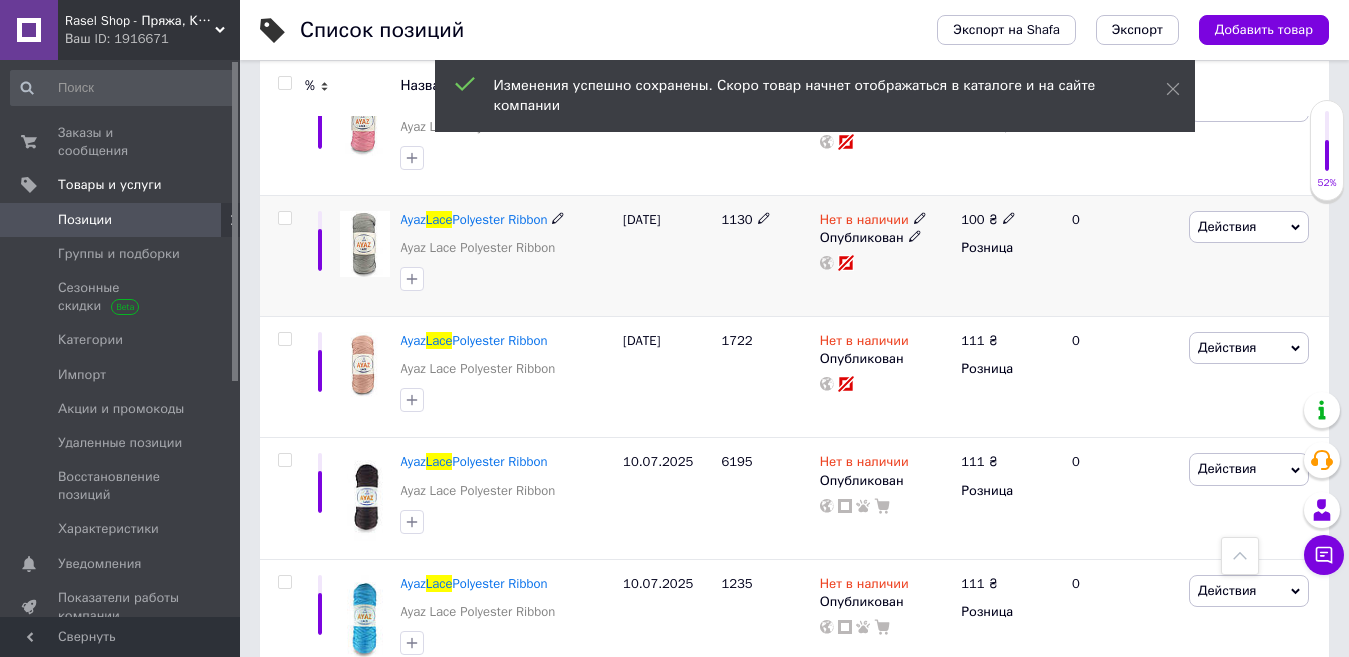 click 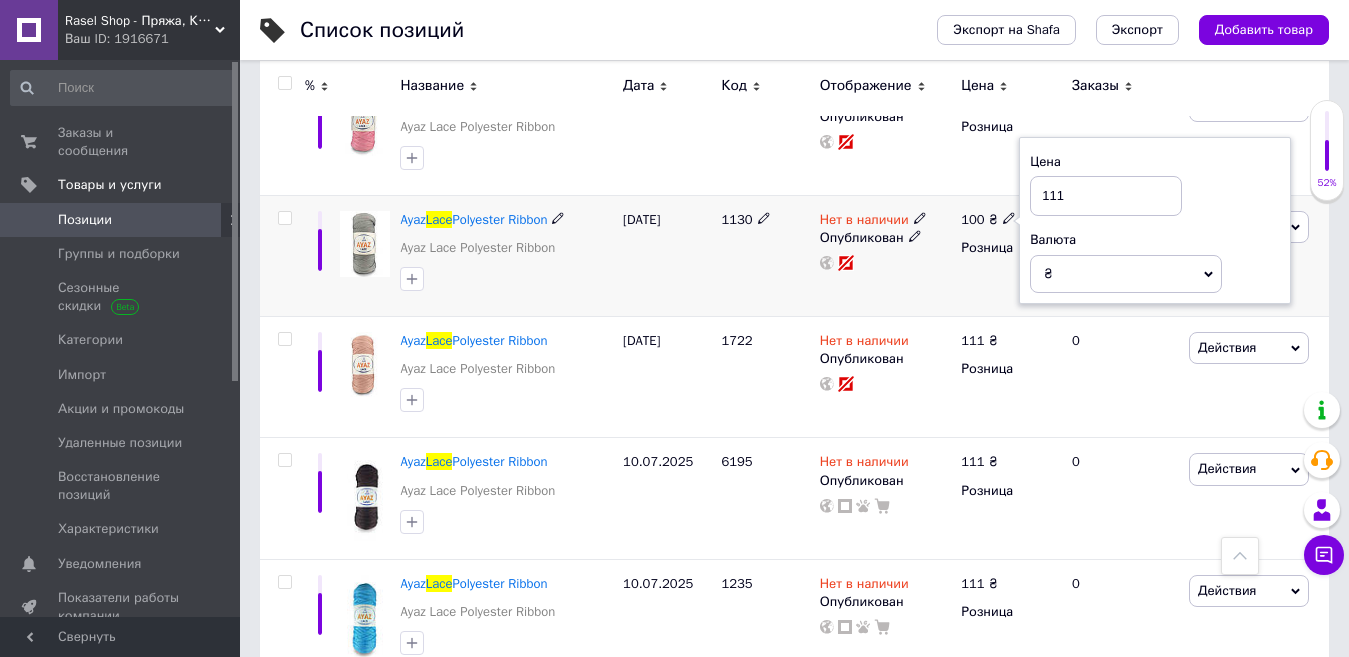 type on "111" 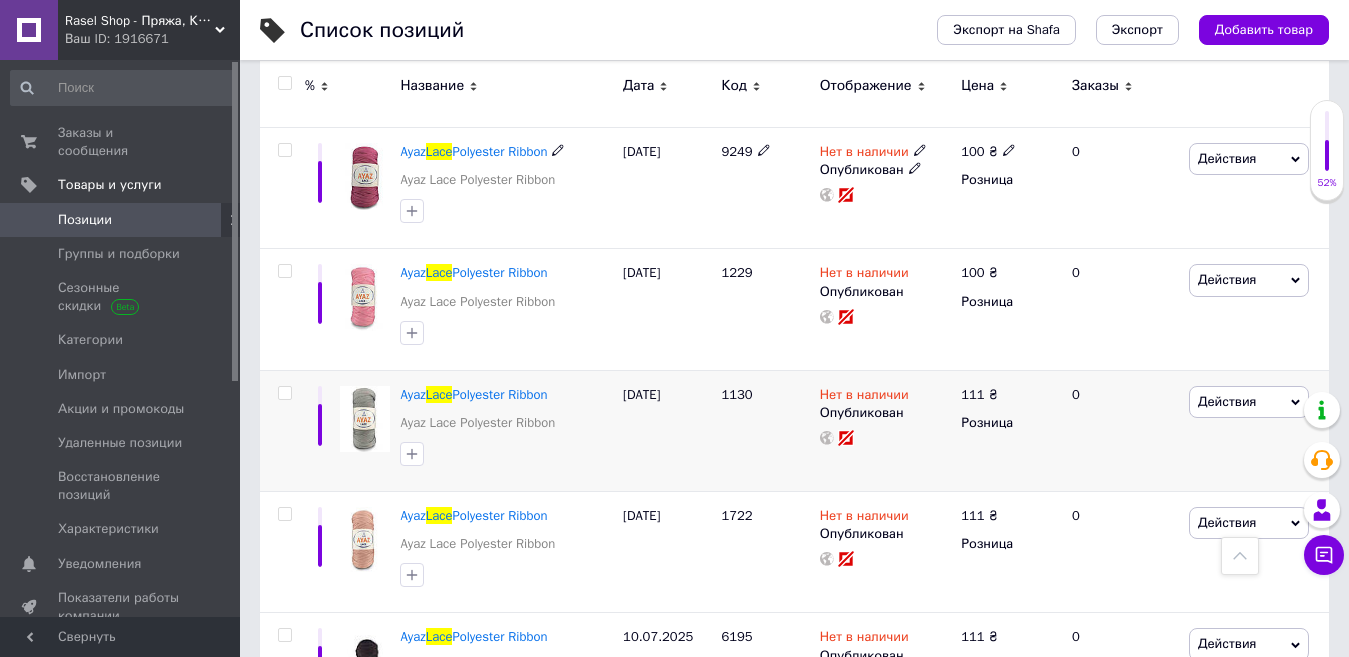 scroll, scrollTop: 1170, scrollLeft: 0, axis: vertical 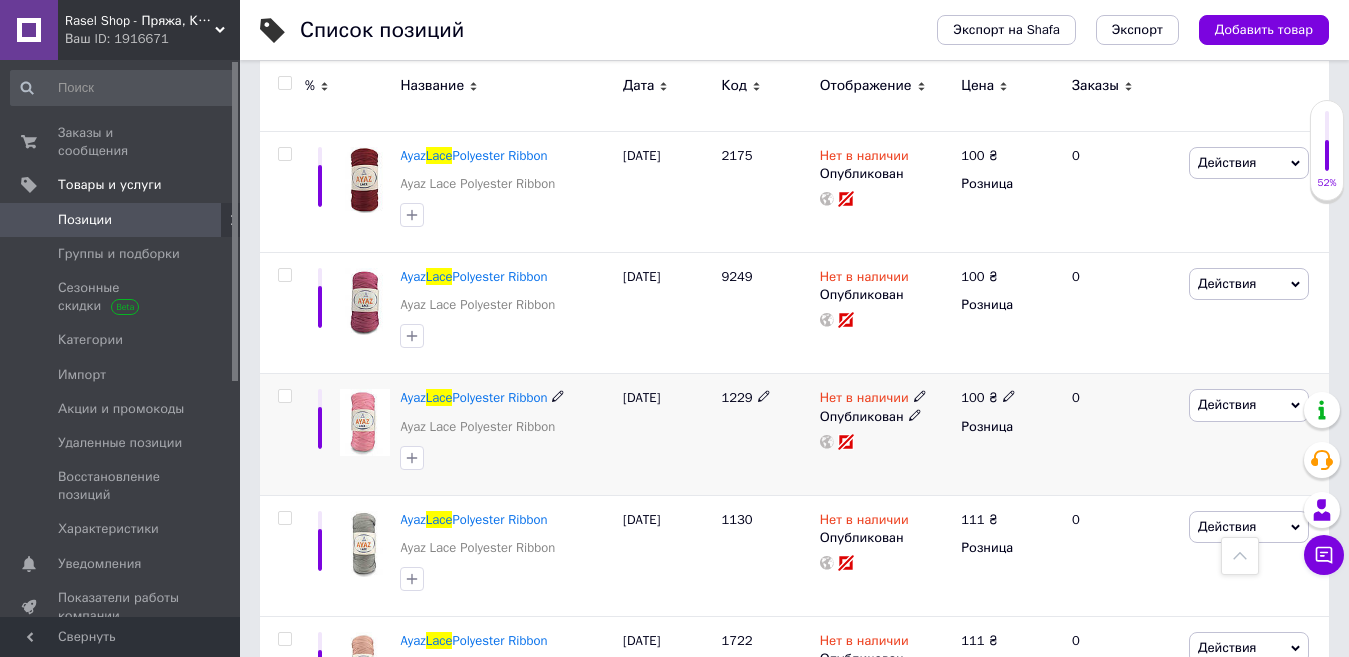 click 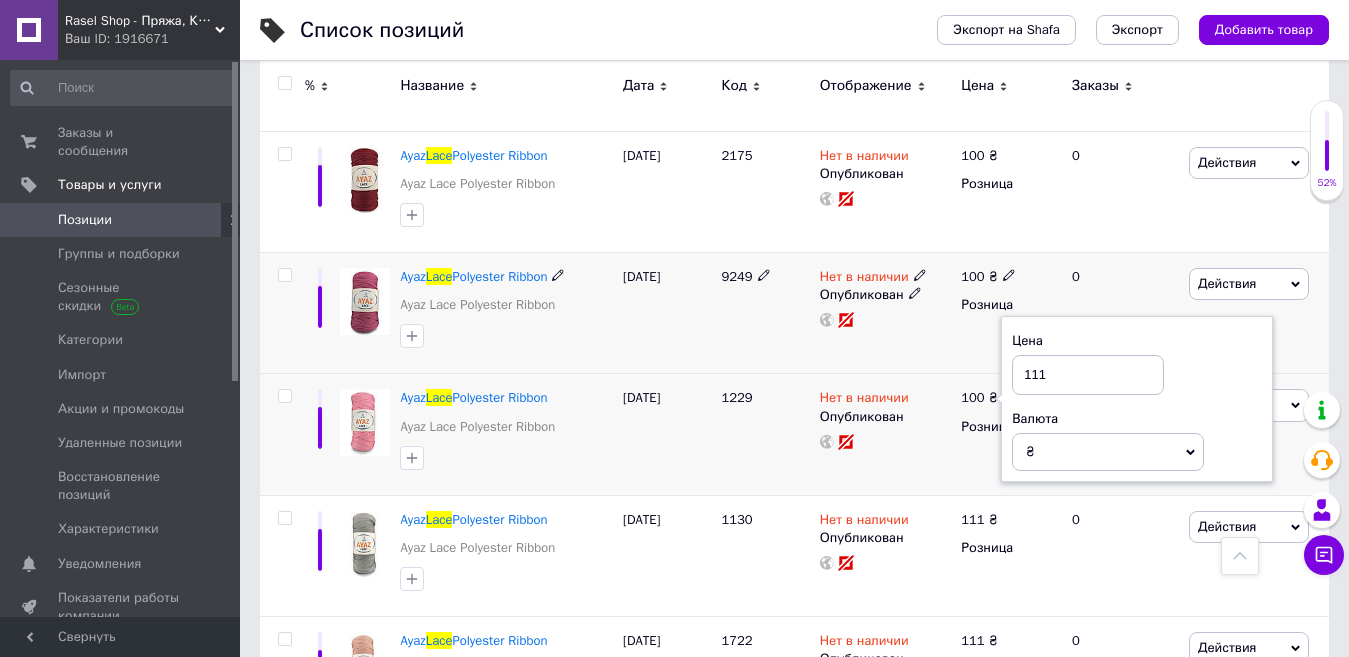 type on "111" 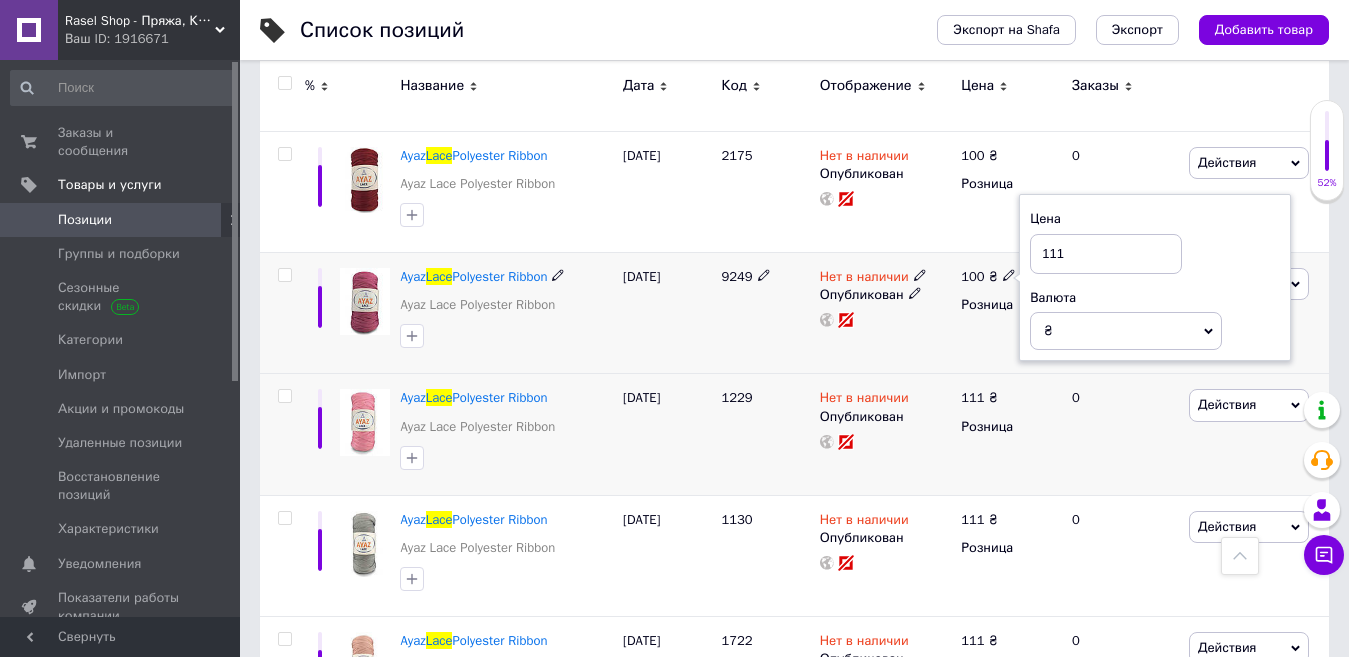 type on "111" 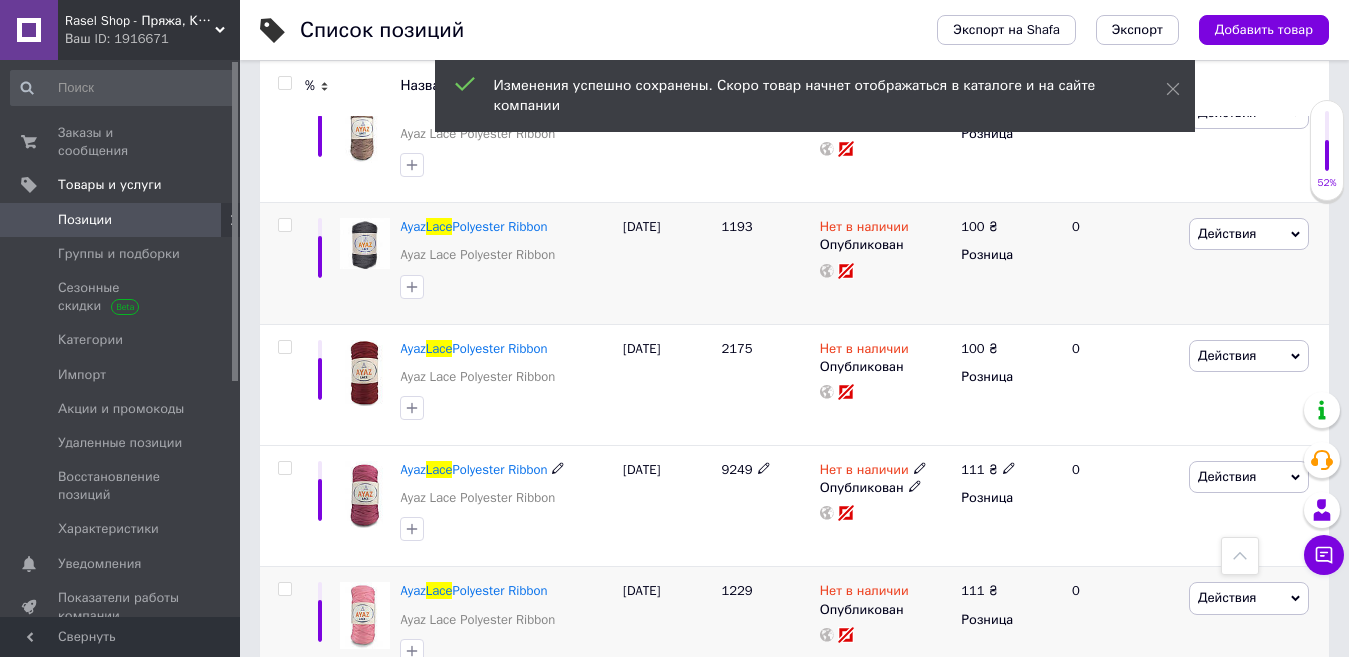 scroll, scrollTop: 970, scrollLeft: 0, axis: vertical 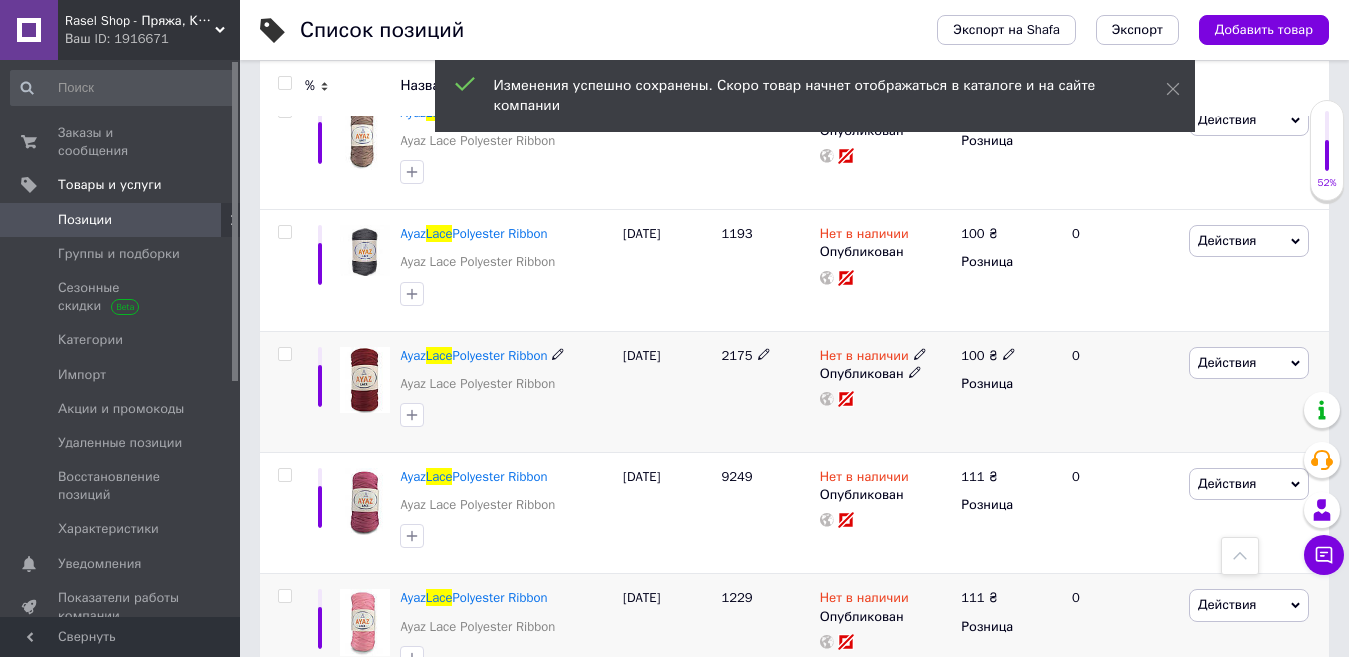 click 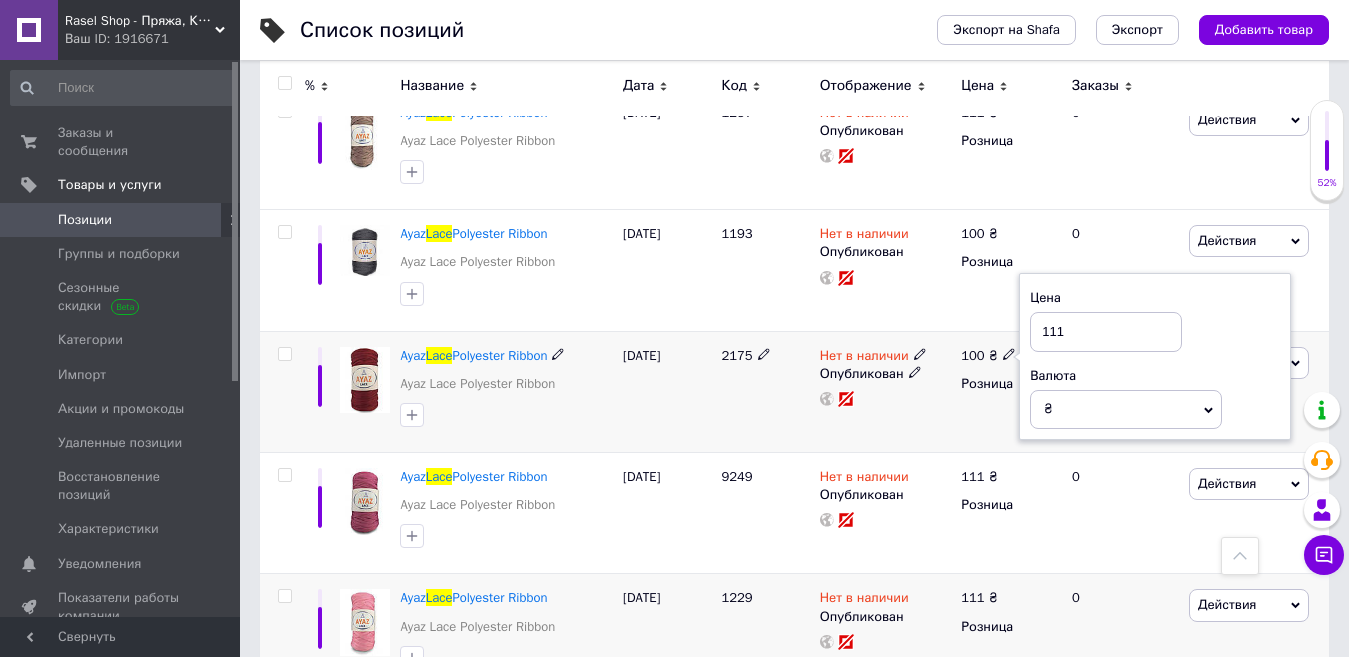 type on "111" 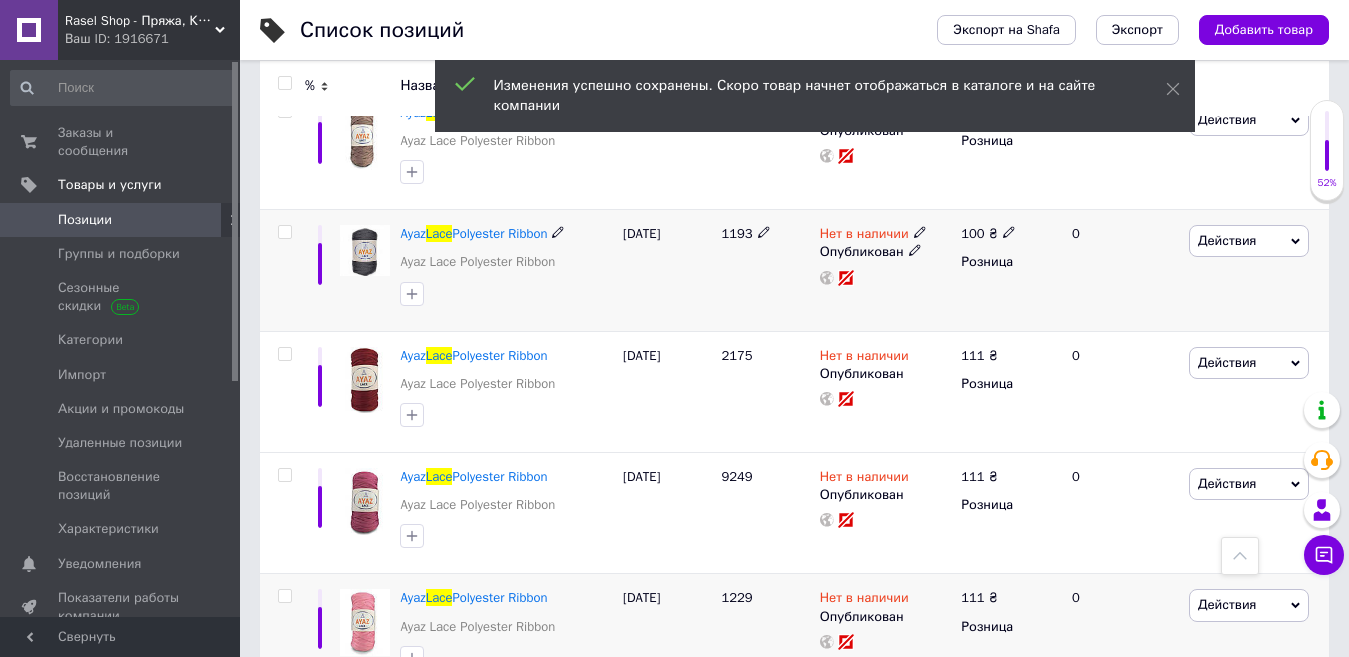 click 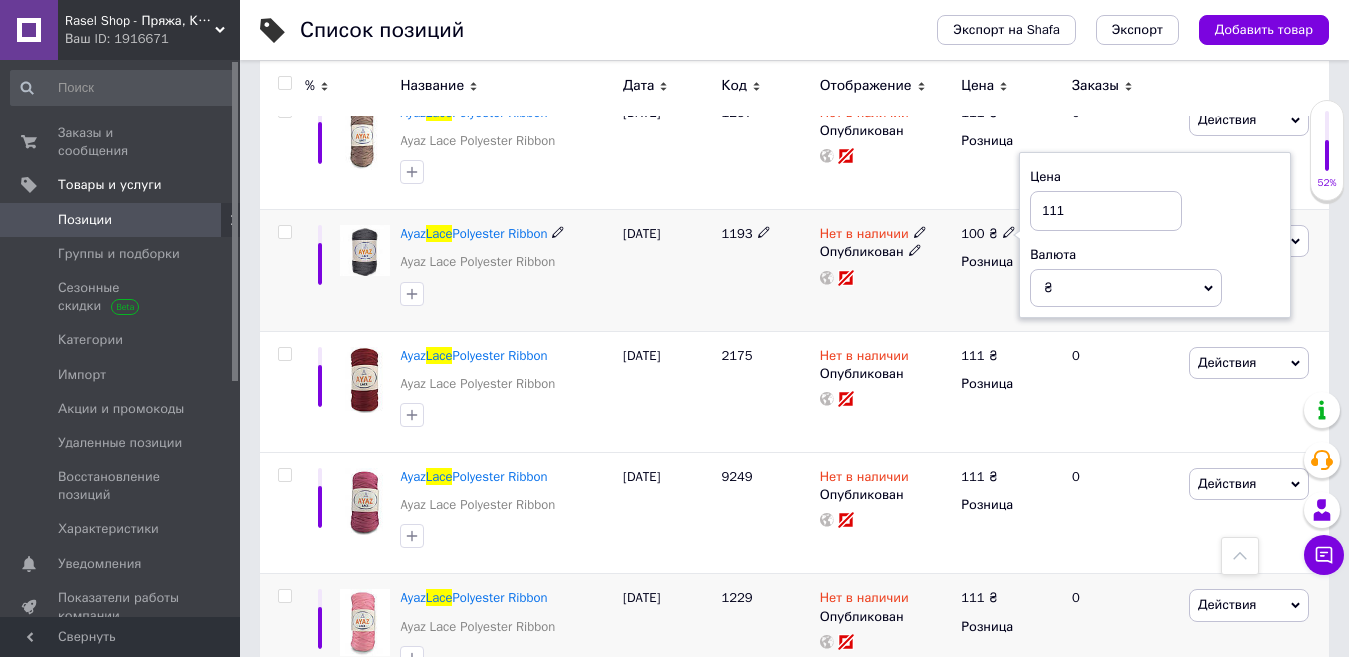 type on "111" 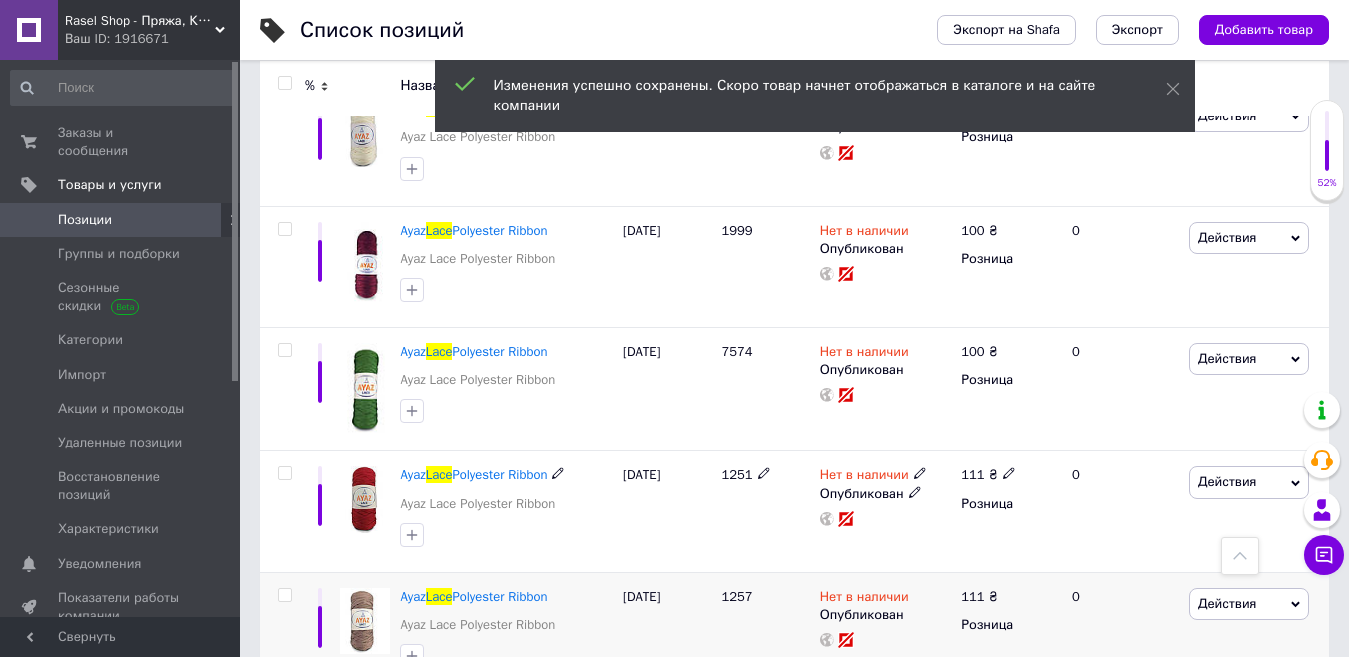 scroll, scrollTop: 470, scrollLeft: 0, axis: vertical 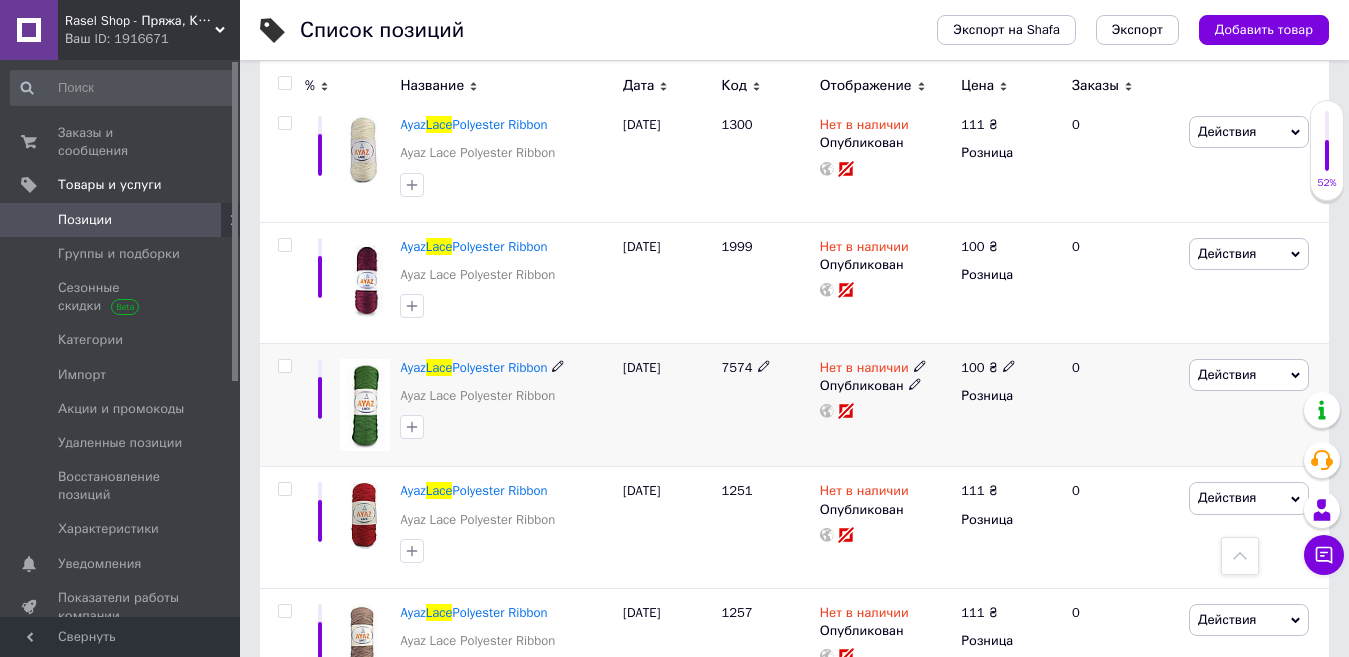 click 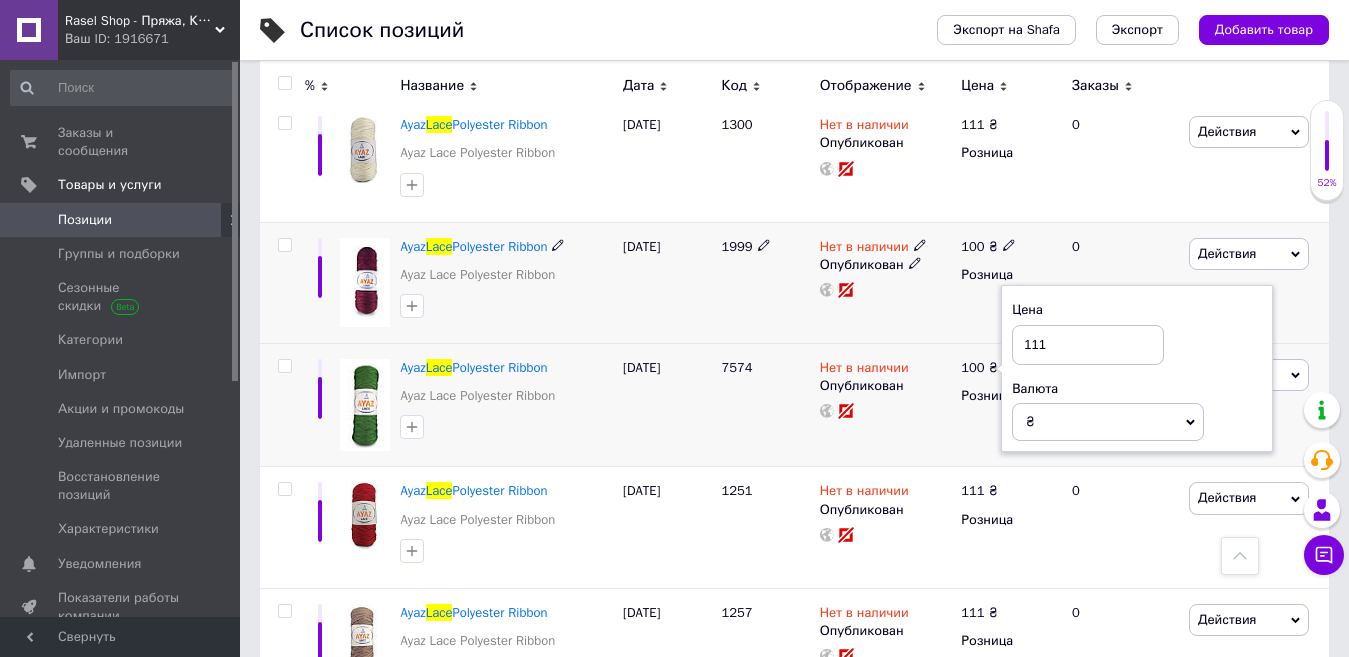type on "111" 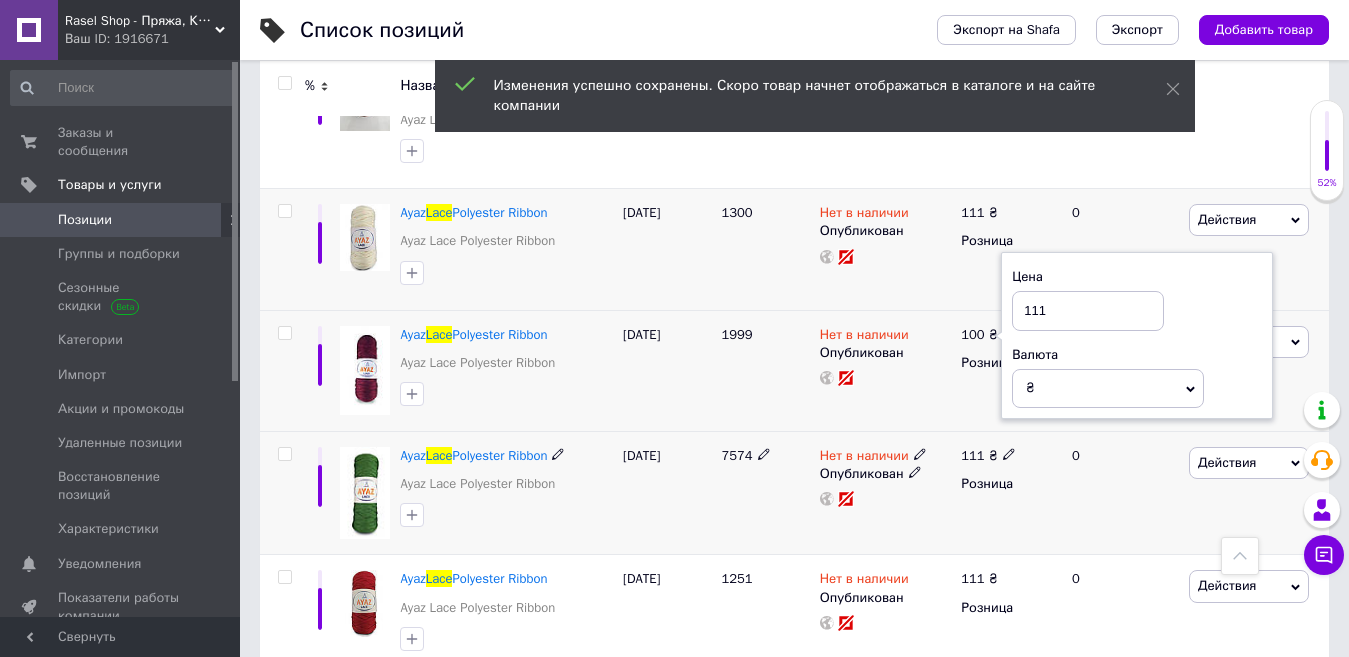 scroll, scrollTop: 270, scrollLeft: 0, axis: vertical 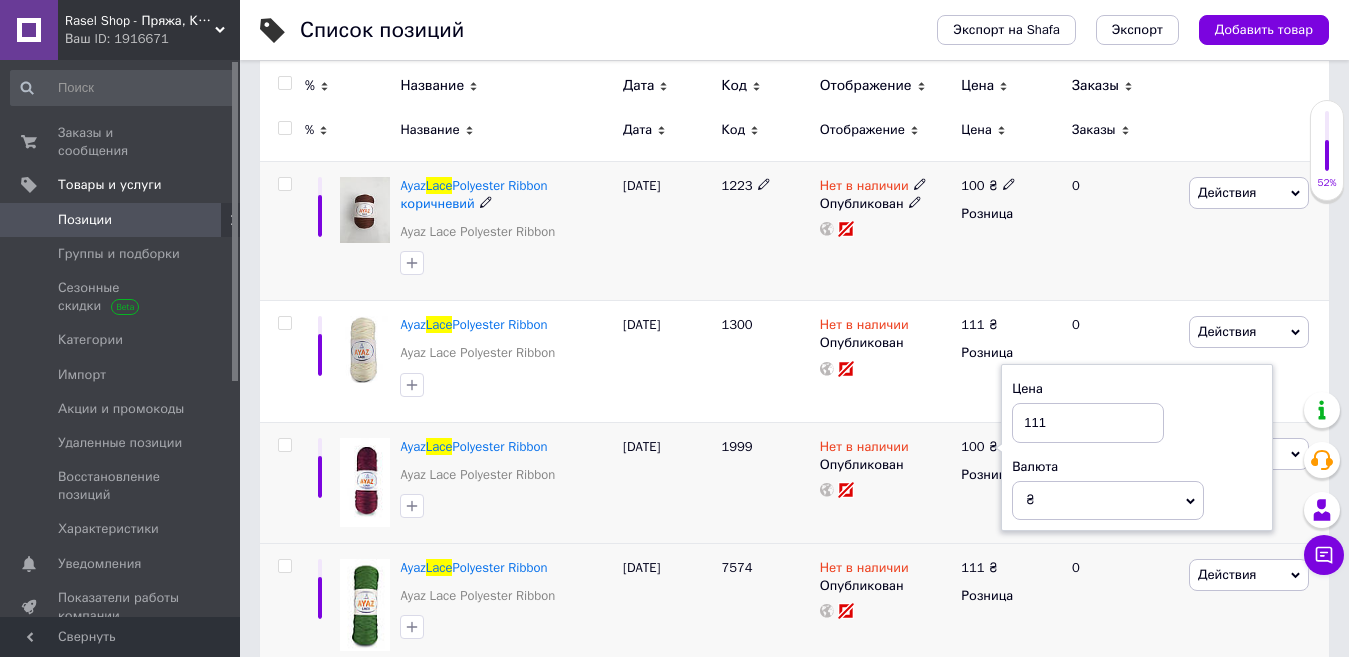 type on "111" 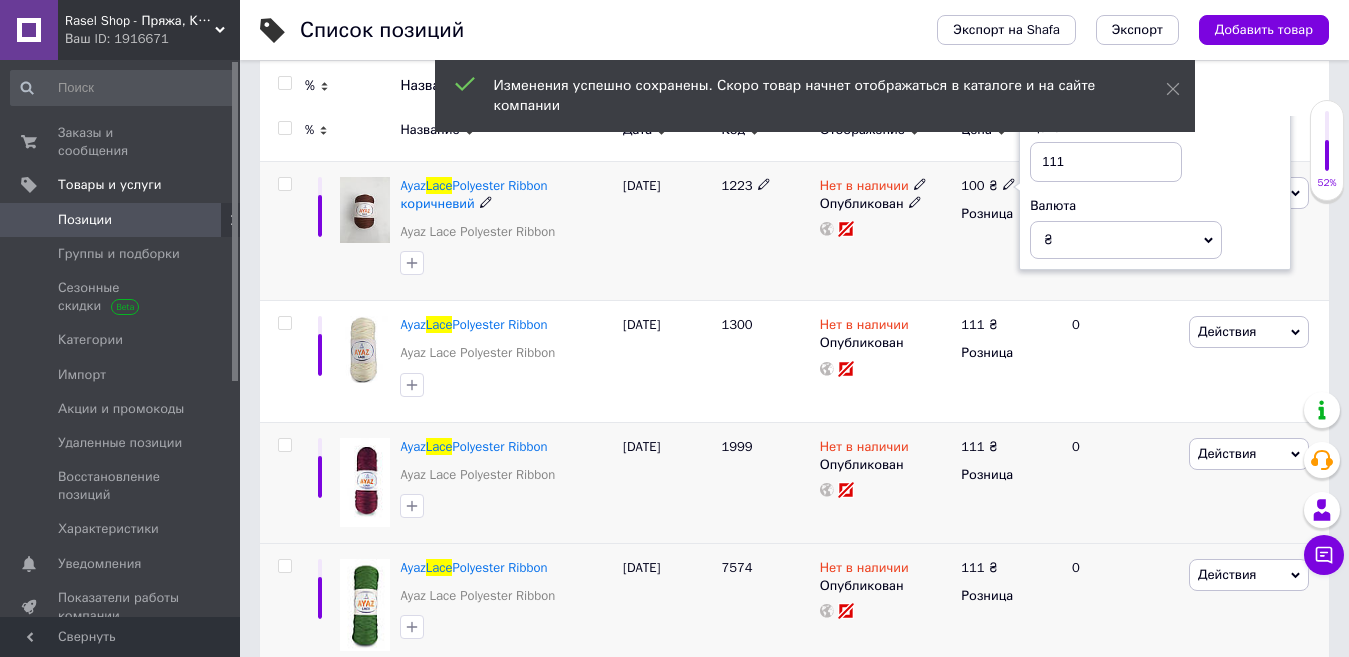 type on "111" 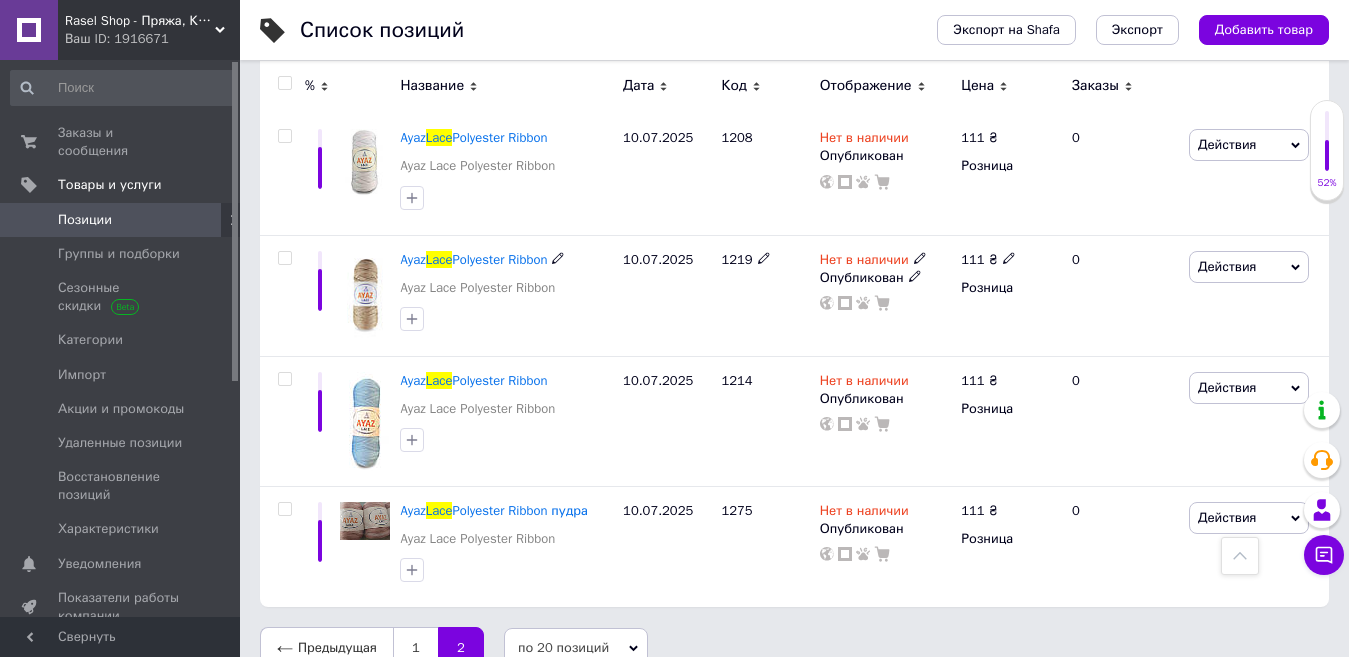 scroll, scrollTop: 2070, scrollLeft: 0, axis: vertical 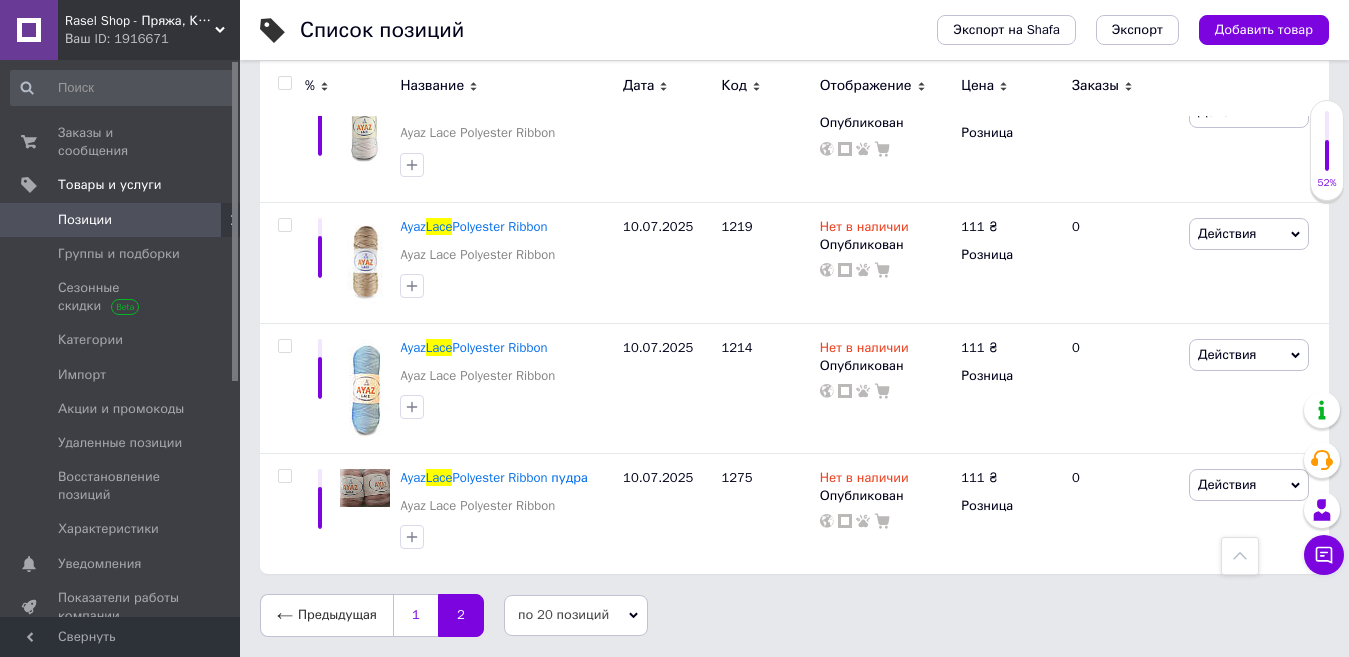 click on "1" at bounding box center [415, 615] 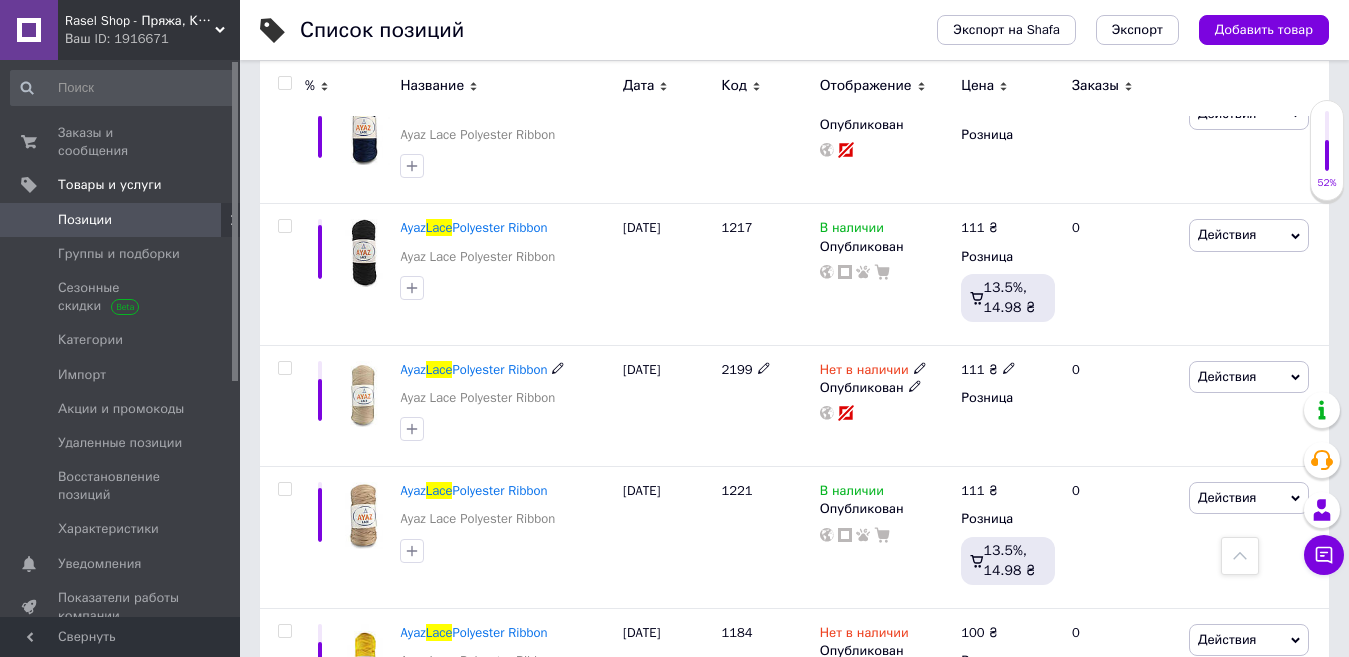 scroll, scrollTop: 570, scrollLeft: 0, axis: vertical 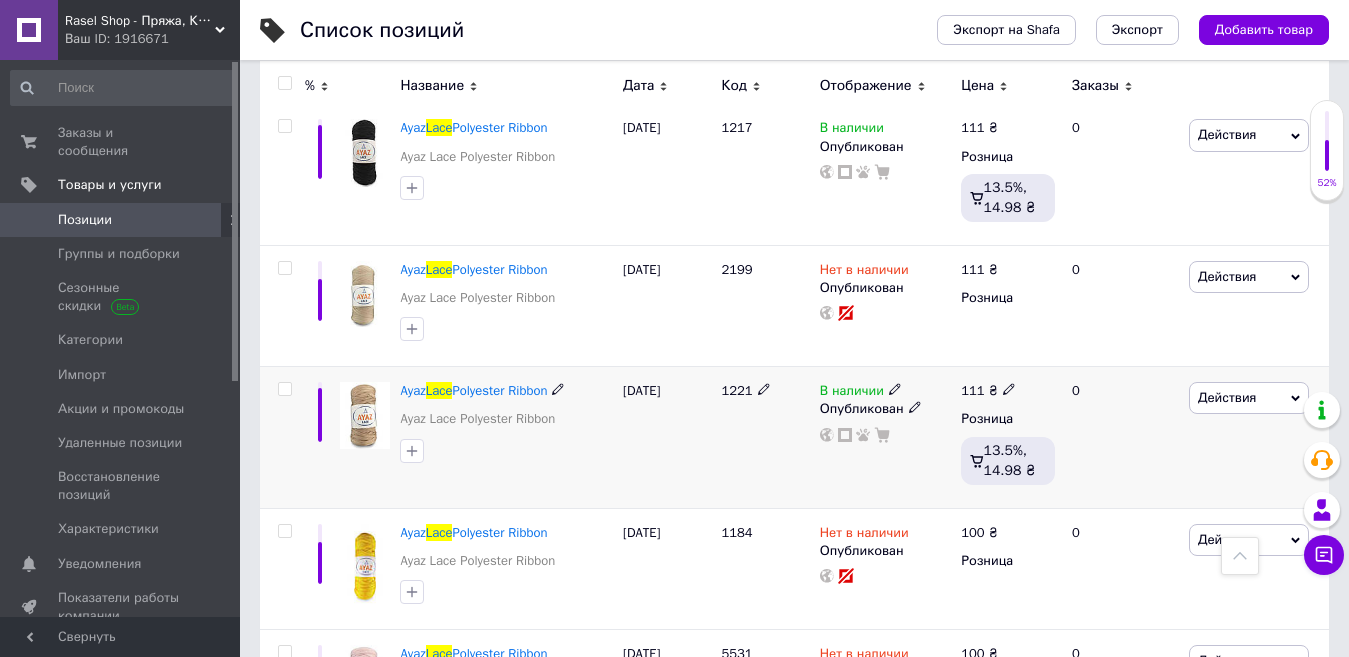click 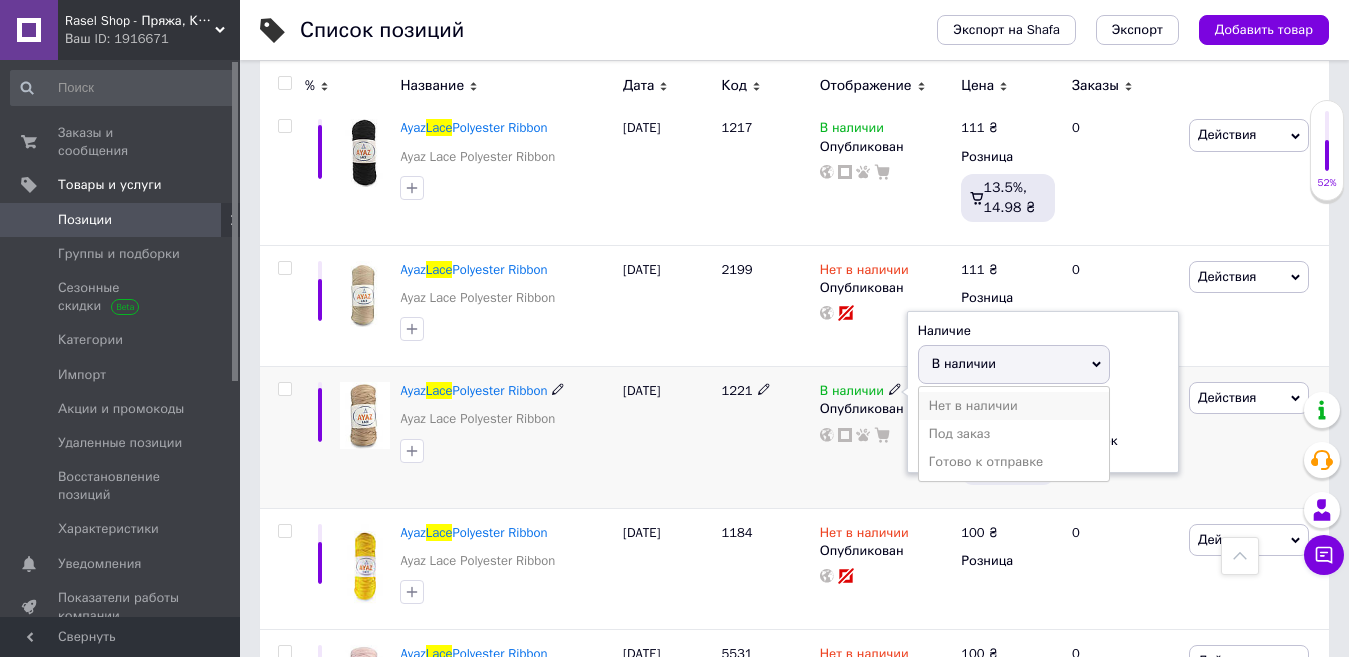 click on "Нет в наличии" at bounding box center (1014, 406) 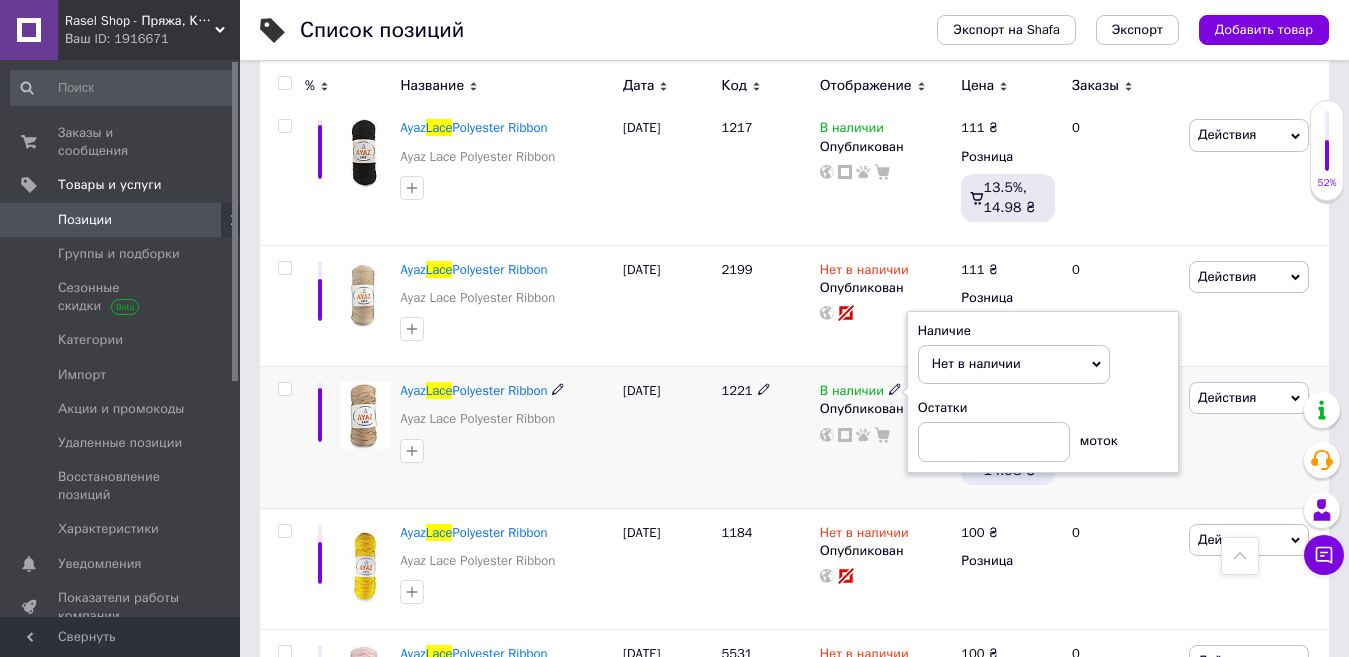 click on "В наличии Наличие Нет в наличии В наличии Под заказ Готово к отправке Остатки моток Опубликован" at bounding box center [886, 437] 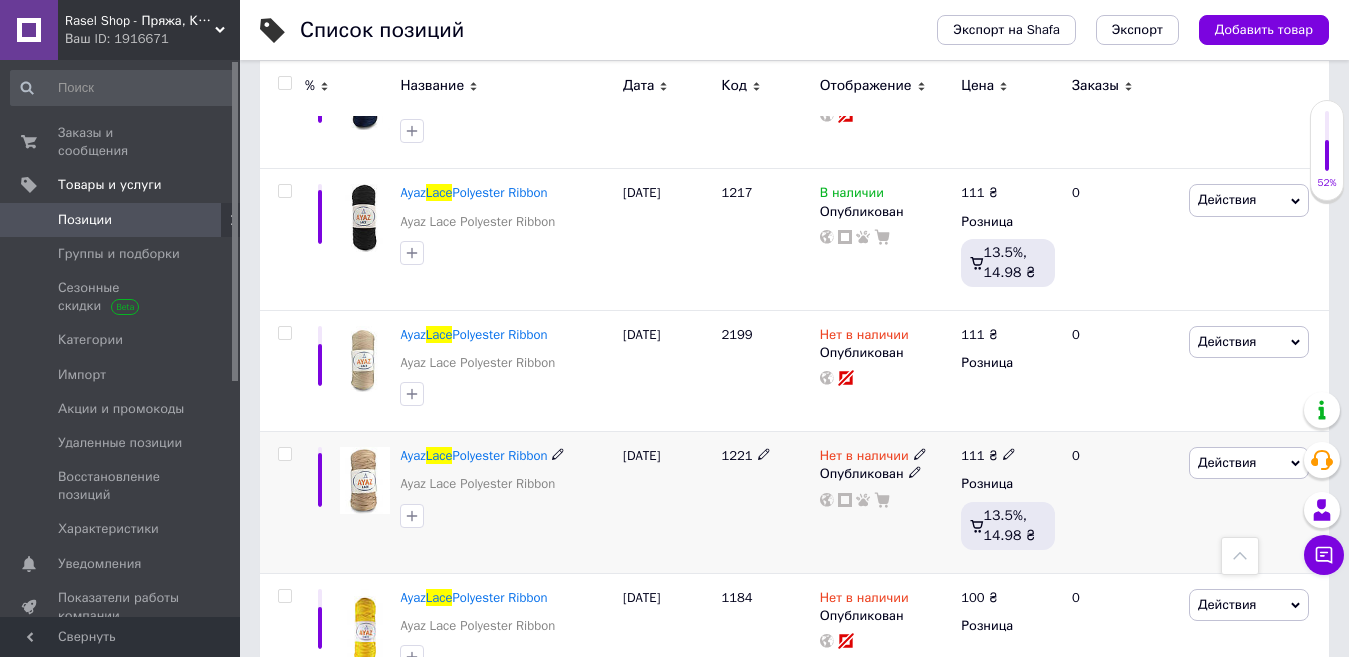 scroll, scrollTop: 470, scrollLeft: 0, axis: vertical 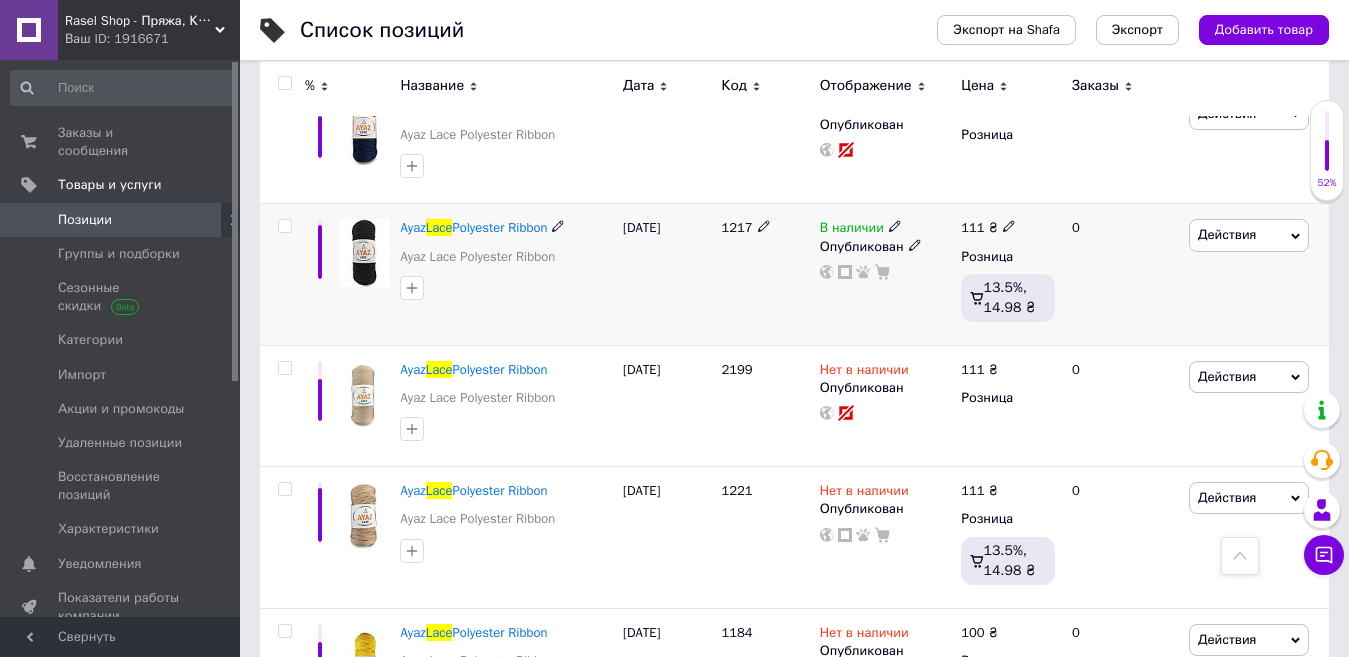 click 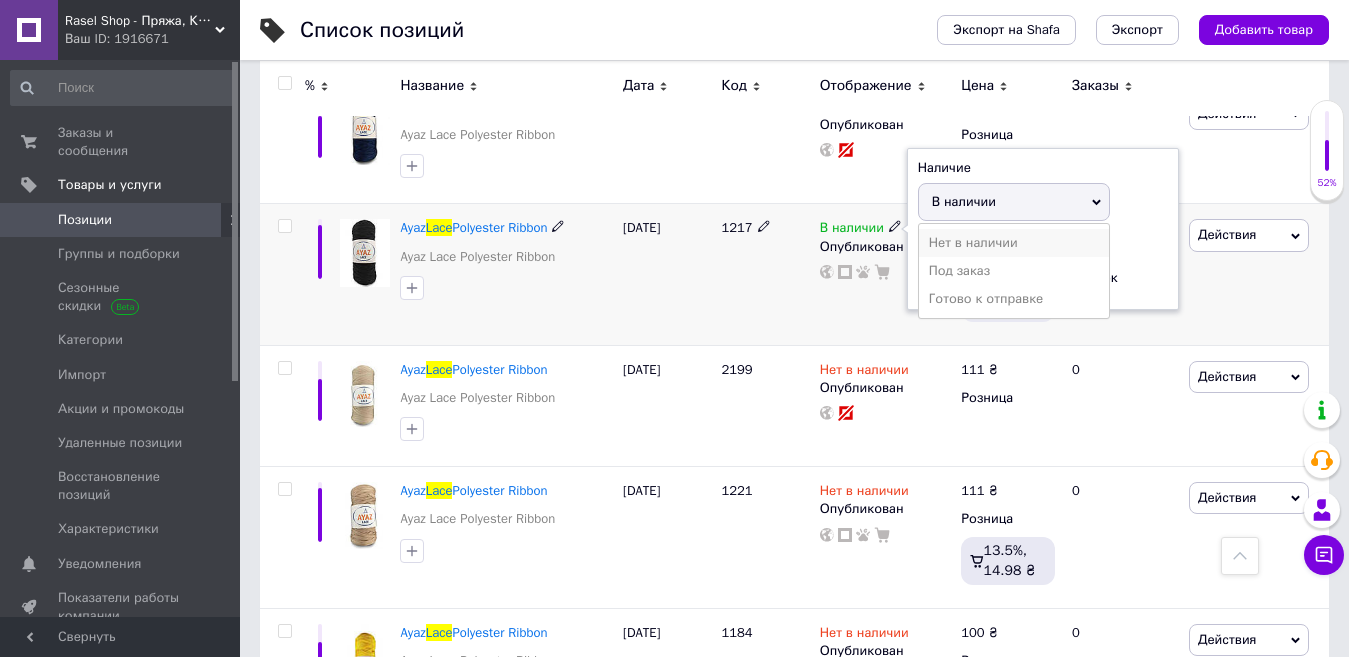 click on "Нет в наличии" at bounding box center (1014, 243) 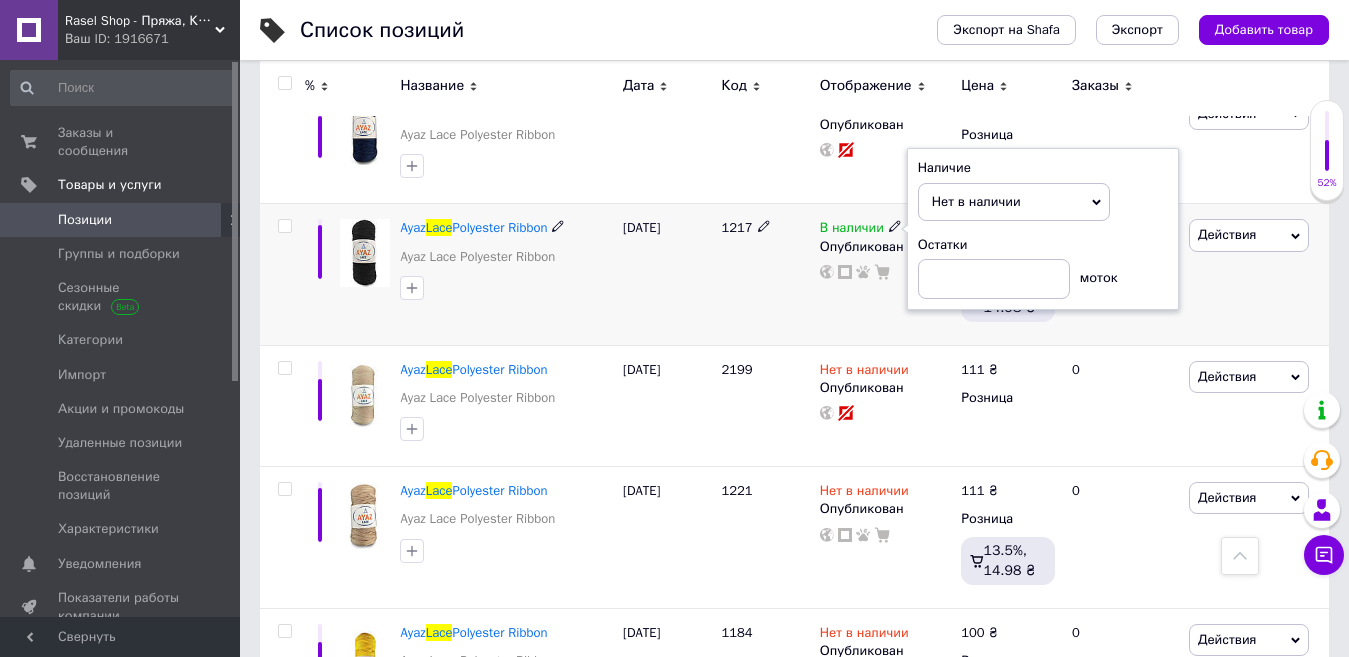 click on "В наличии Наличие Нет в наличии В наличии Под заказ Готово к отправке Остатки моток Опубликован" at bounding box center [886, 274] 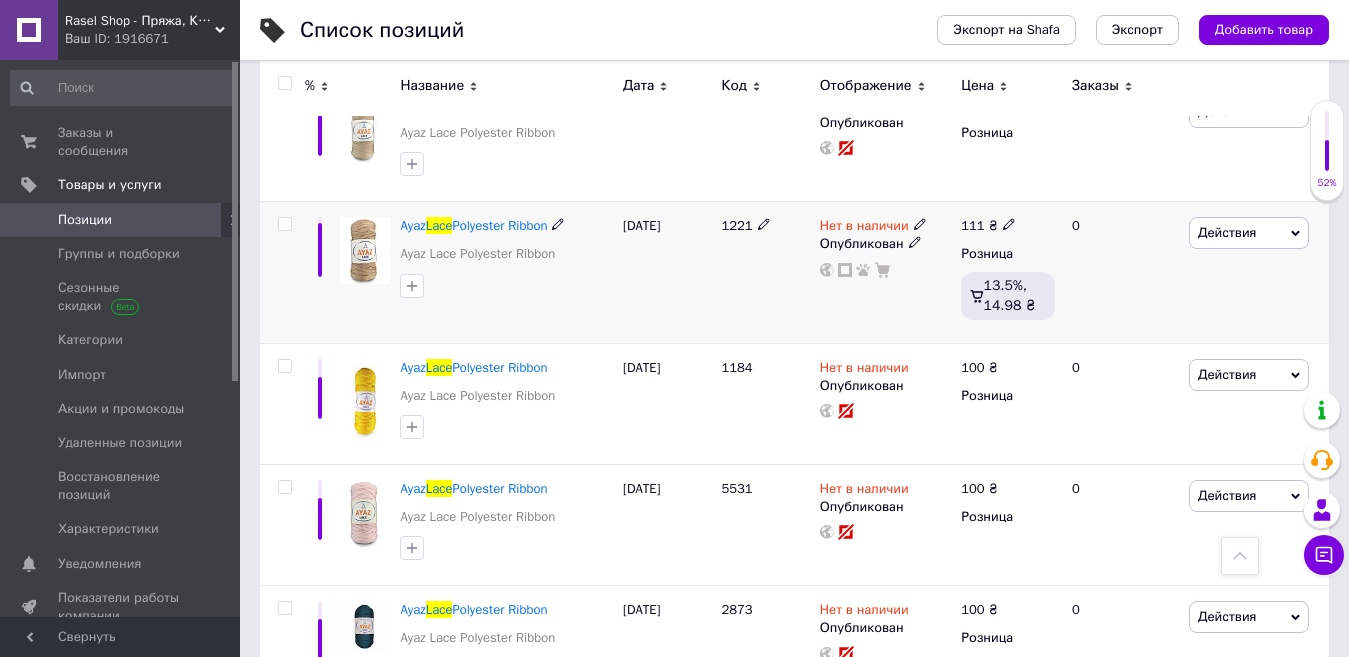 scroll, scrollTop: 770, scrollLeft: 0, axis: vertical 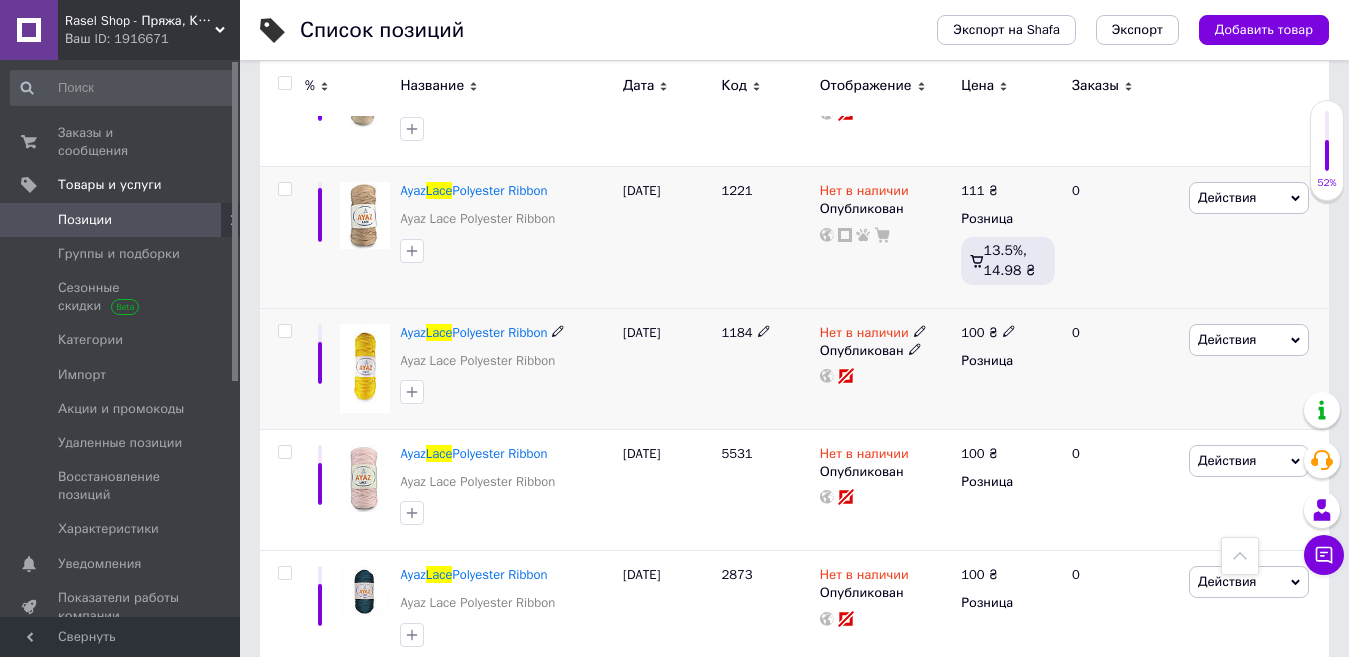 click 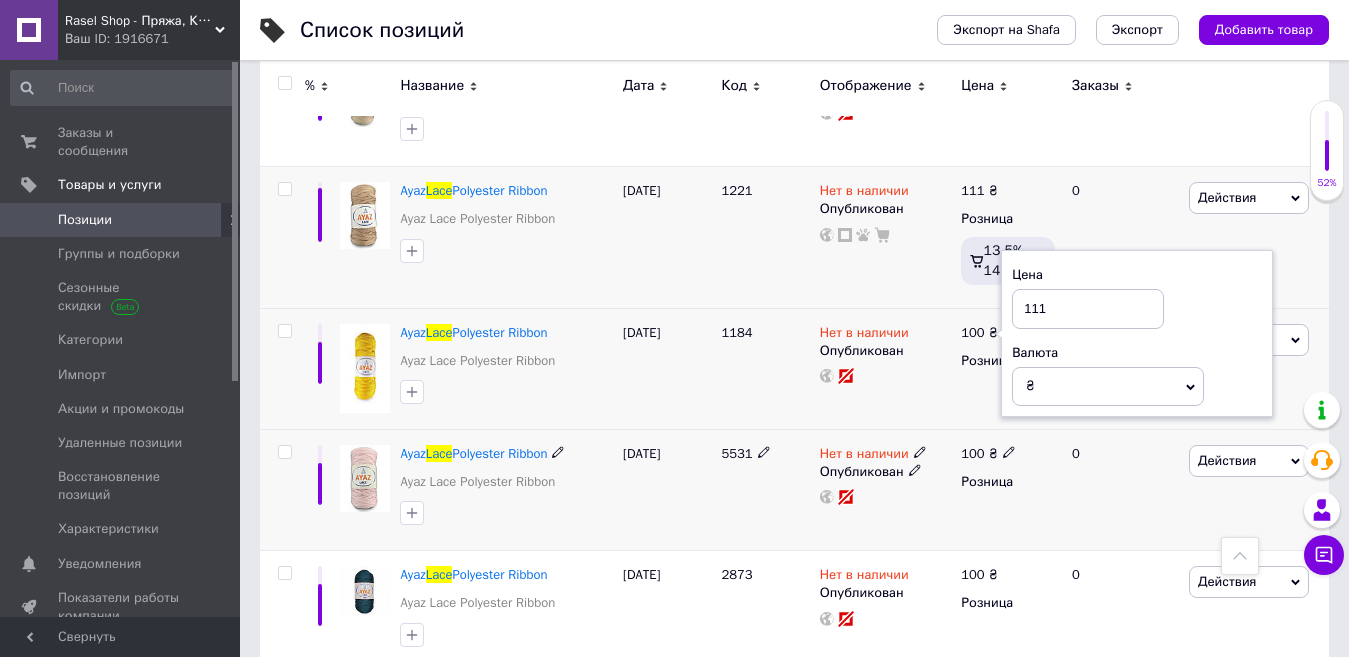 type on "111" 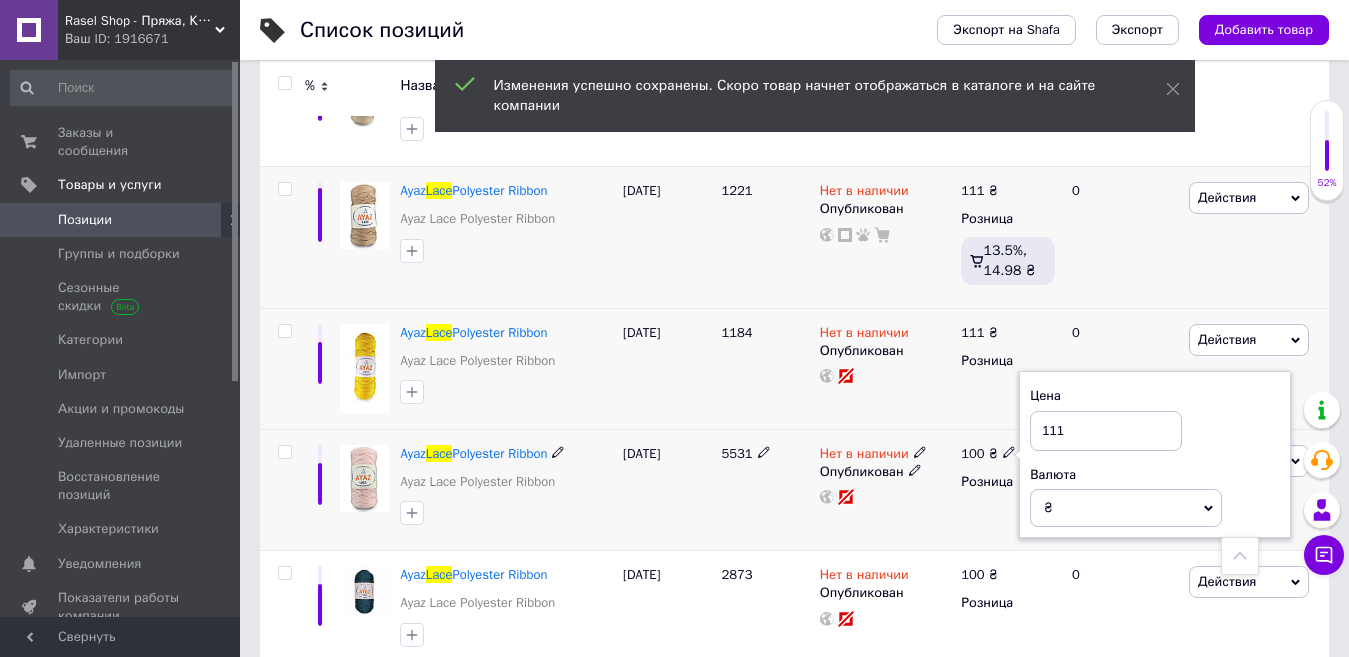 type on "111" 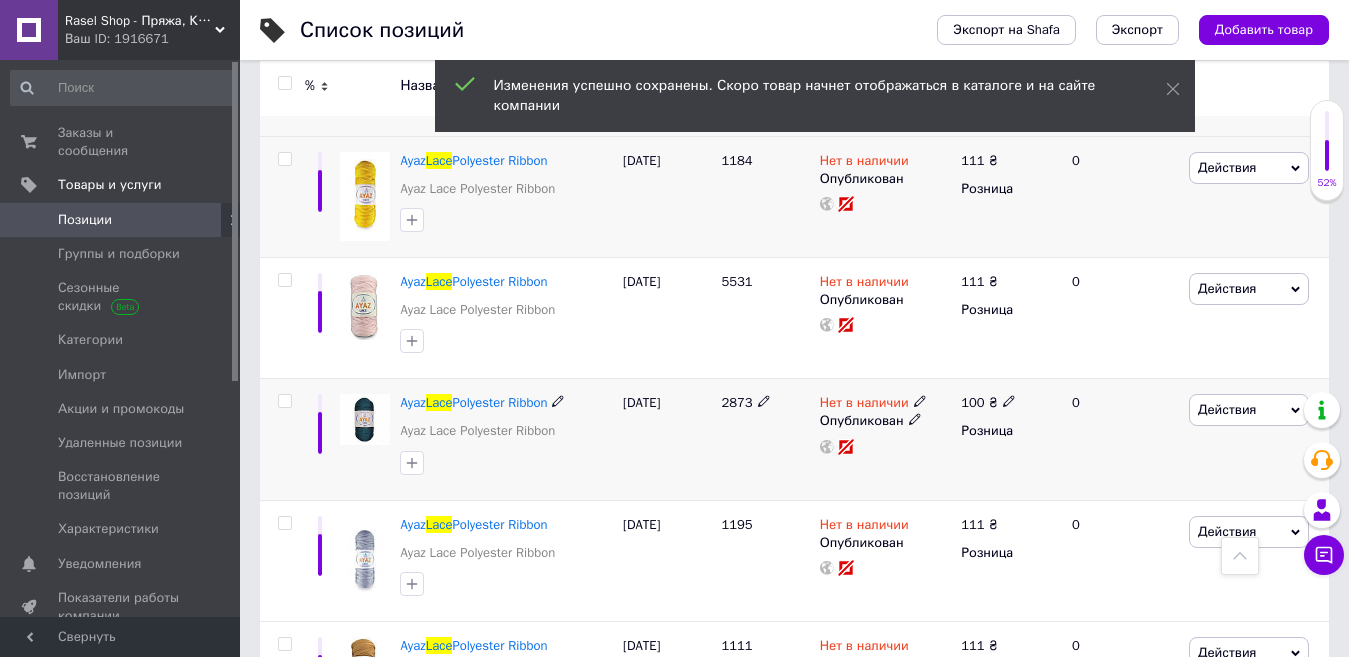 scroll, scrollTop: 970, scrollLeft: 0, axis: vertical 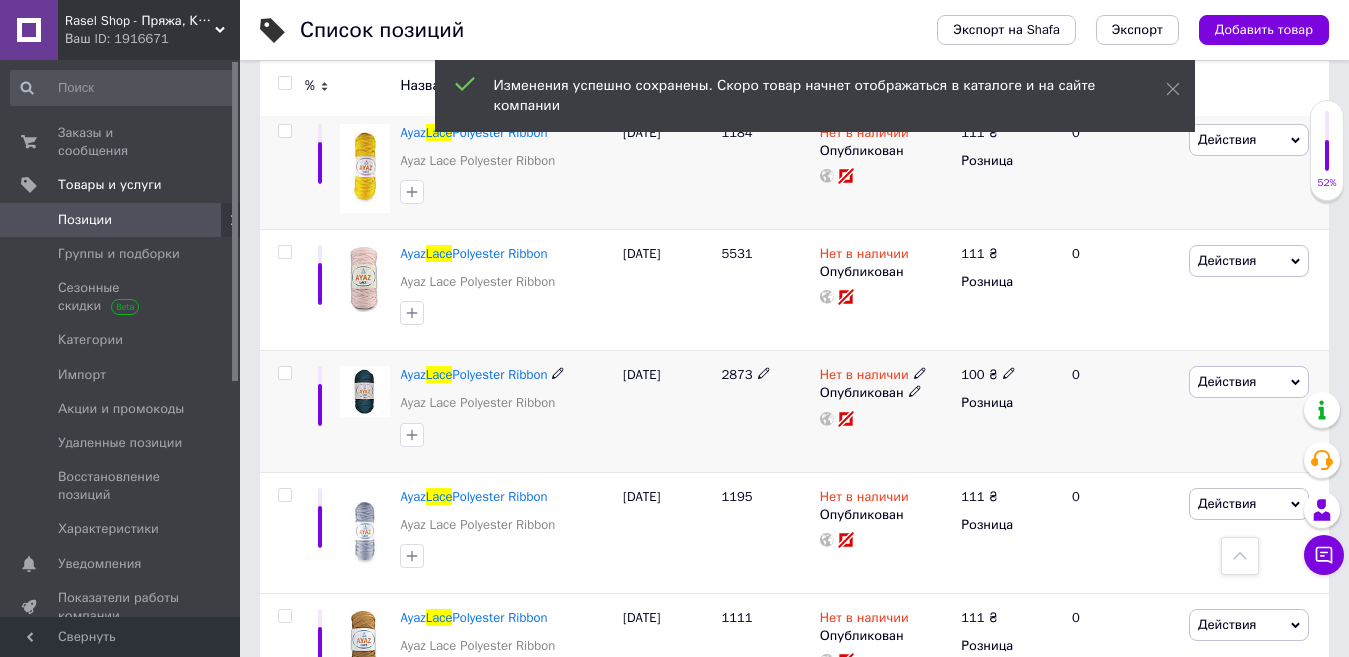 click 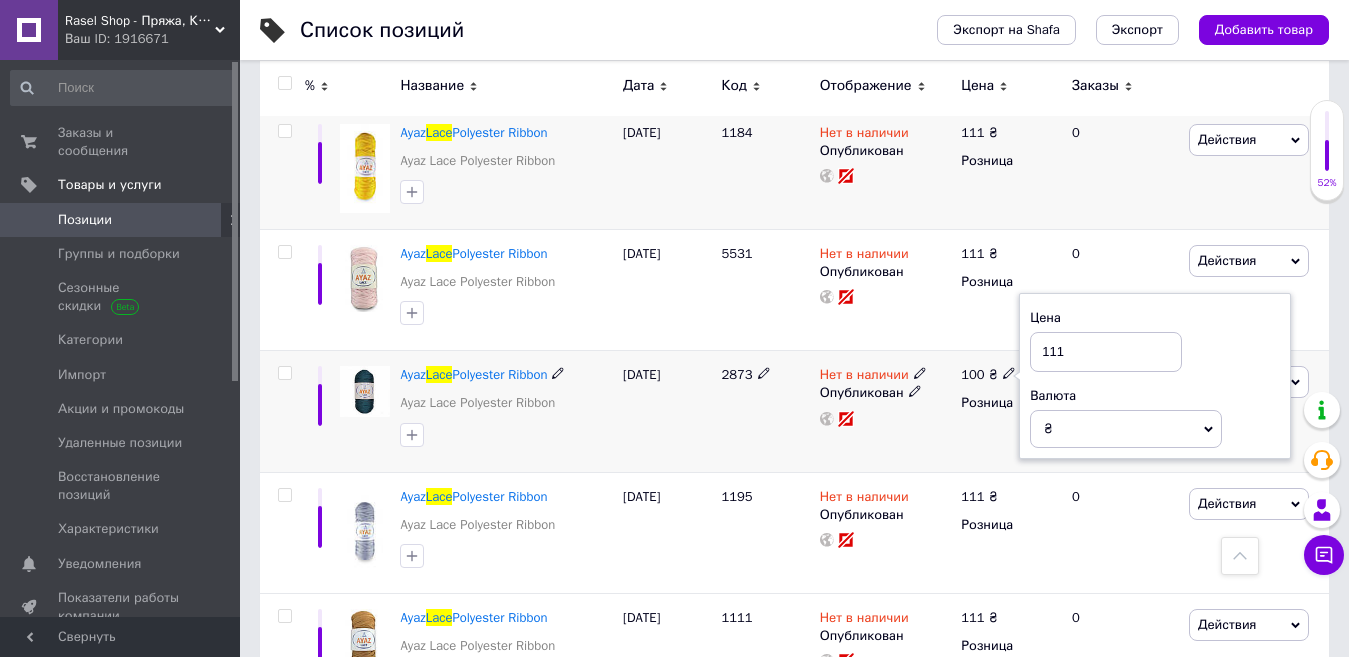 type on "111" 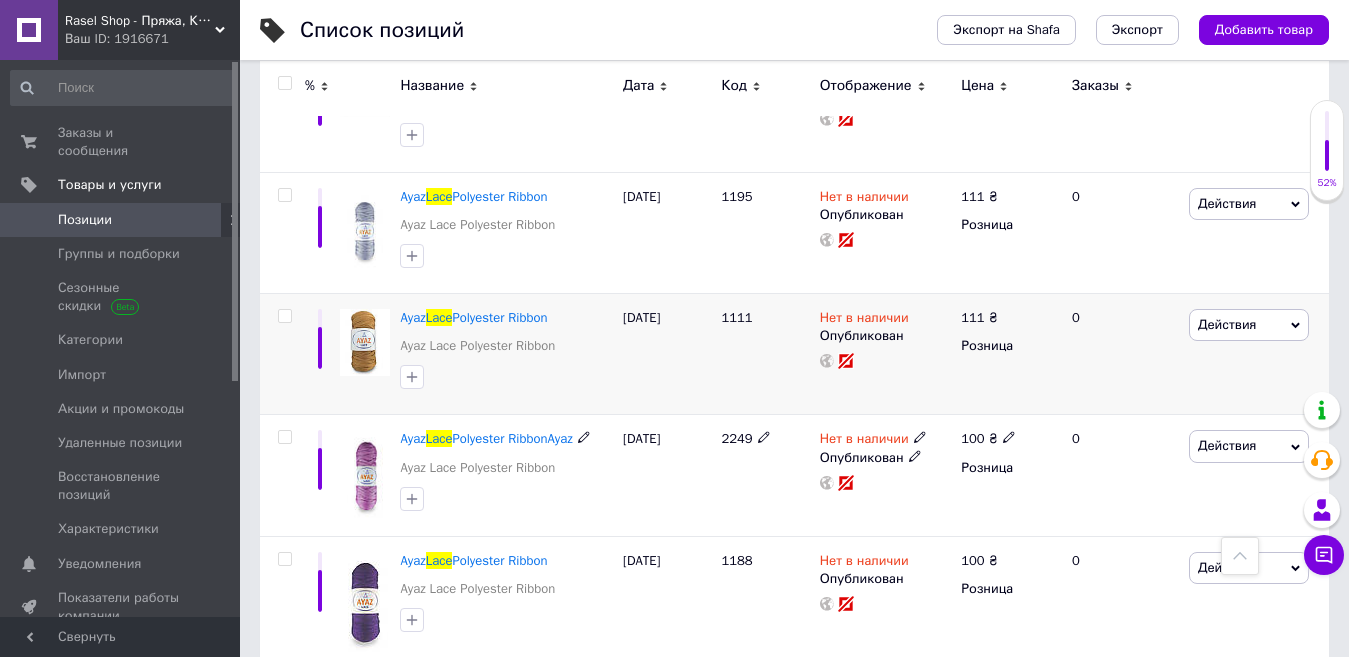 scroll, scrollTop: 1370, scrollLeft: 0, axis: vertical 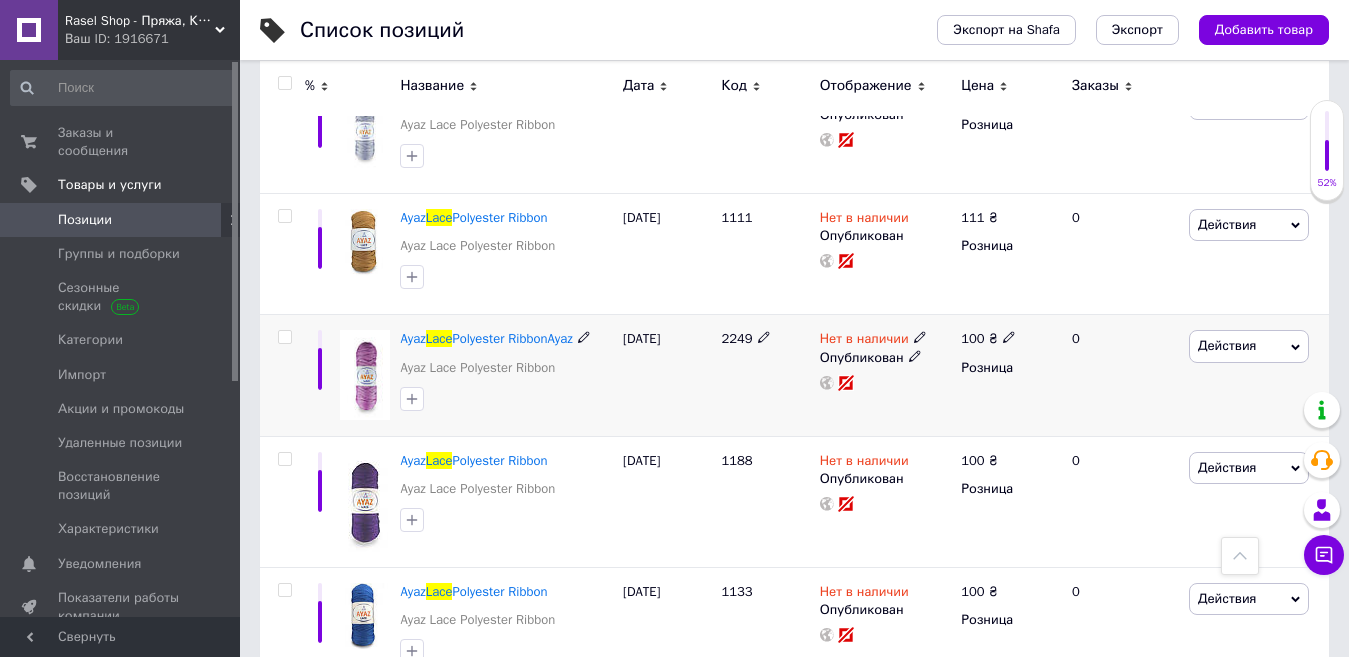 click 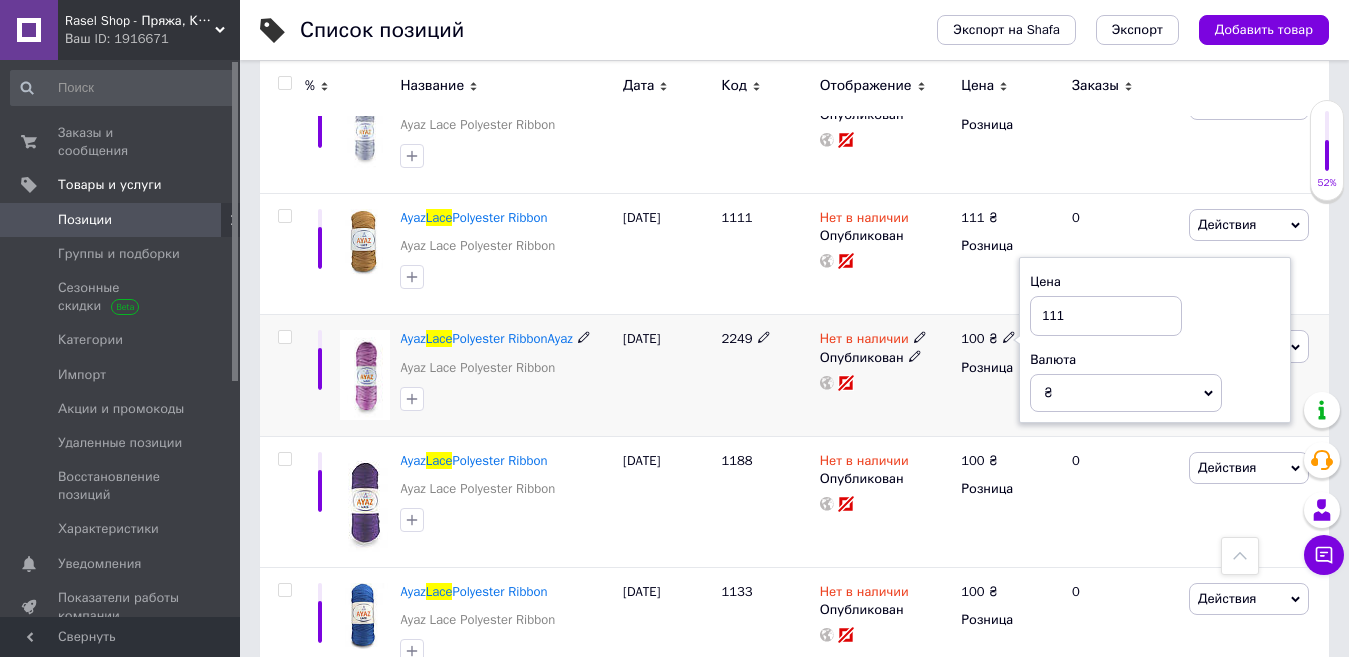 type on "111" 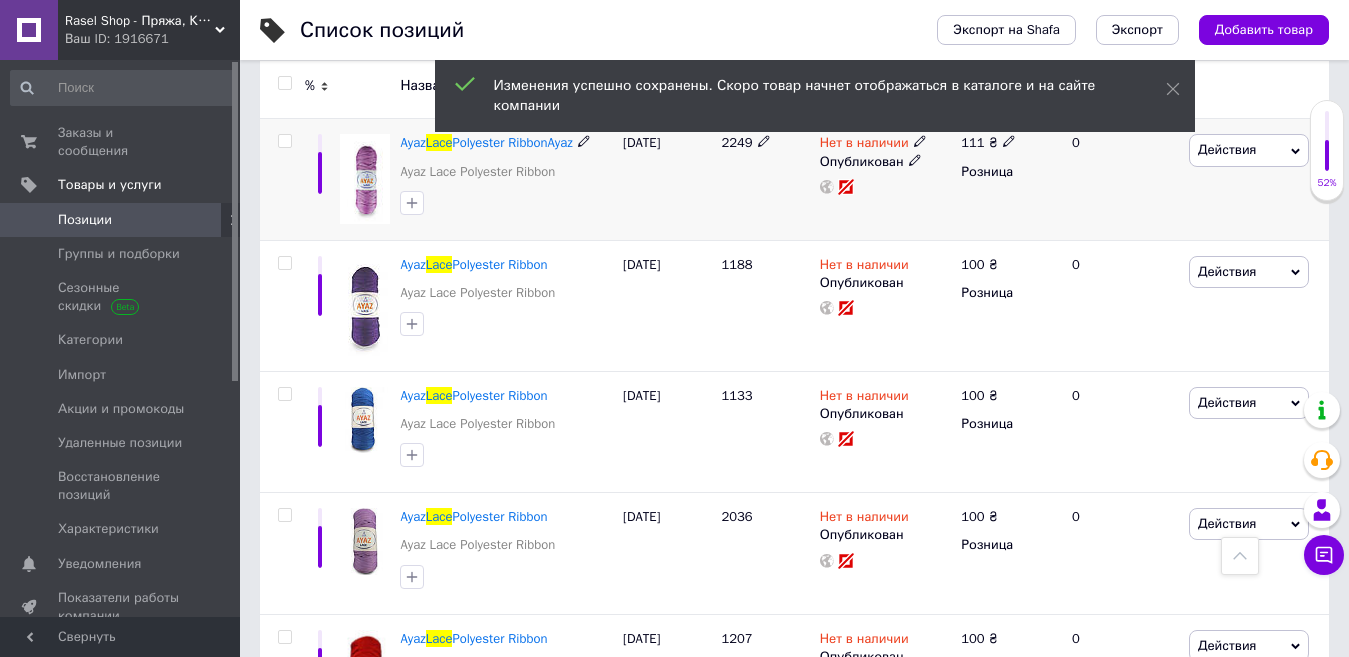 scroll, scrollTop: 1570, scrollLeft: 0, axis: vertical 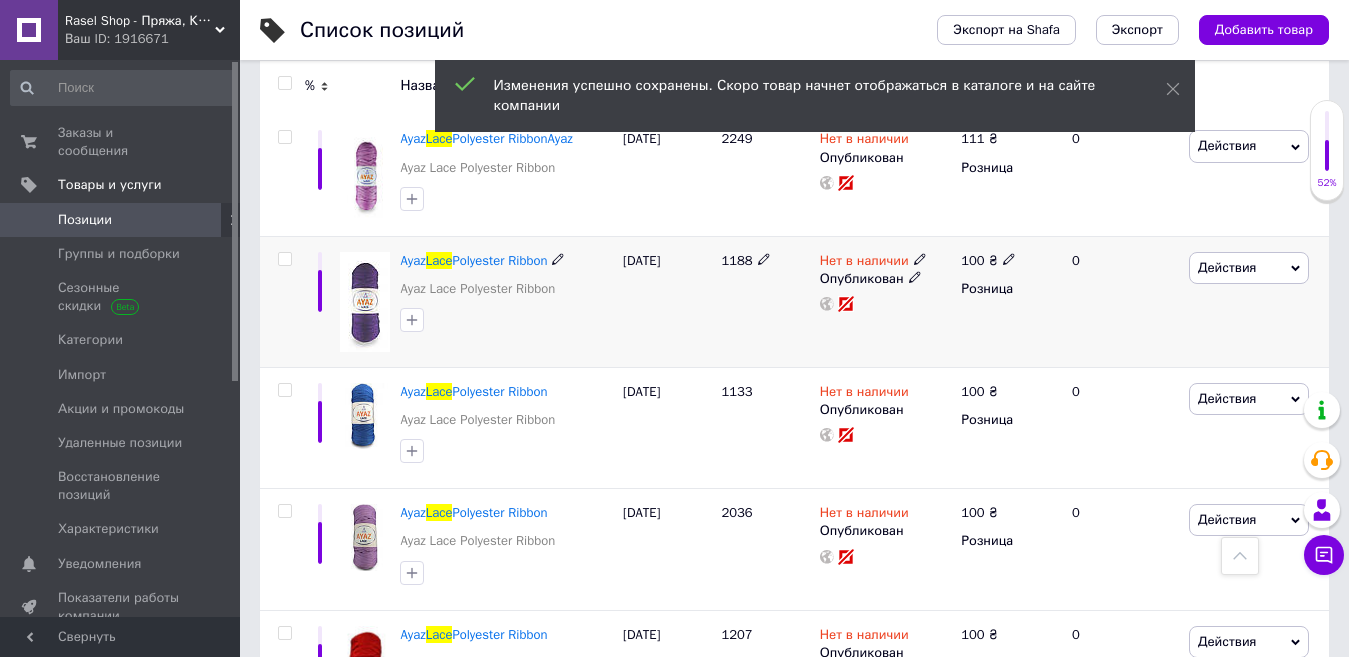 click 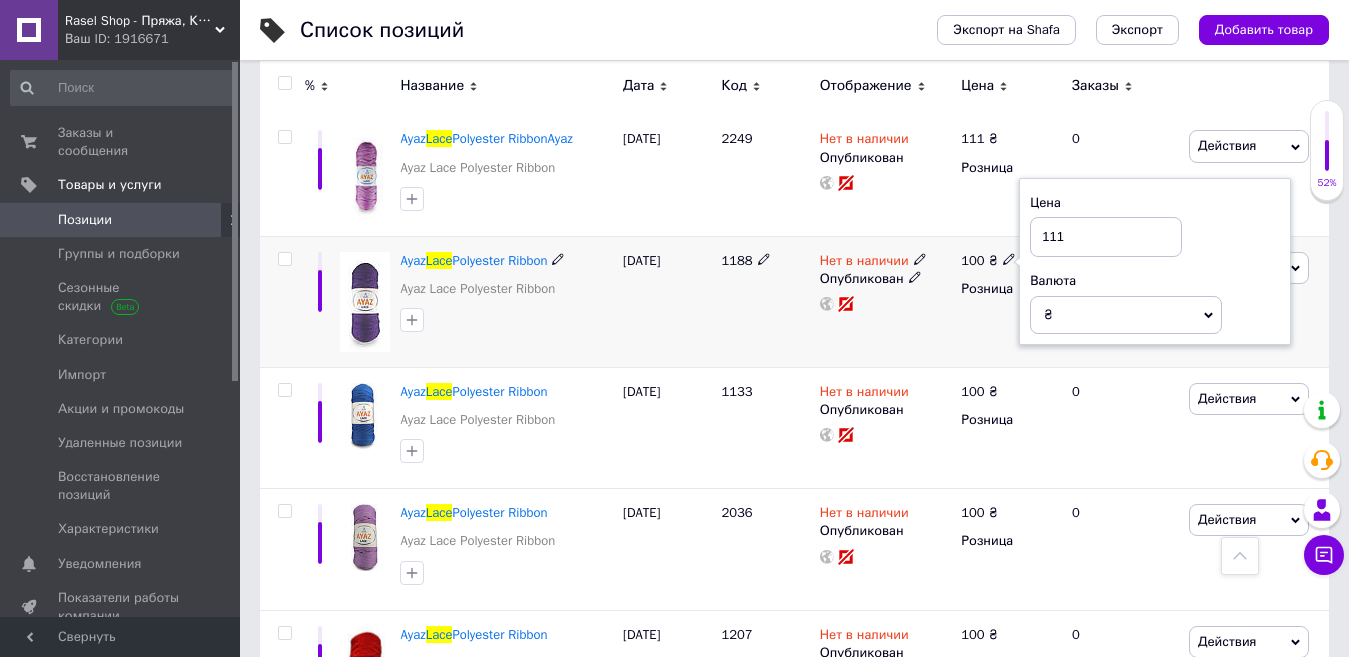 type on "111" 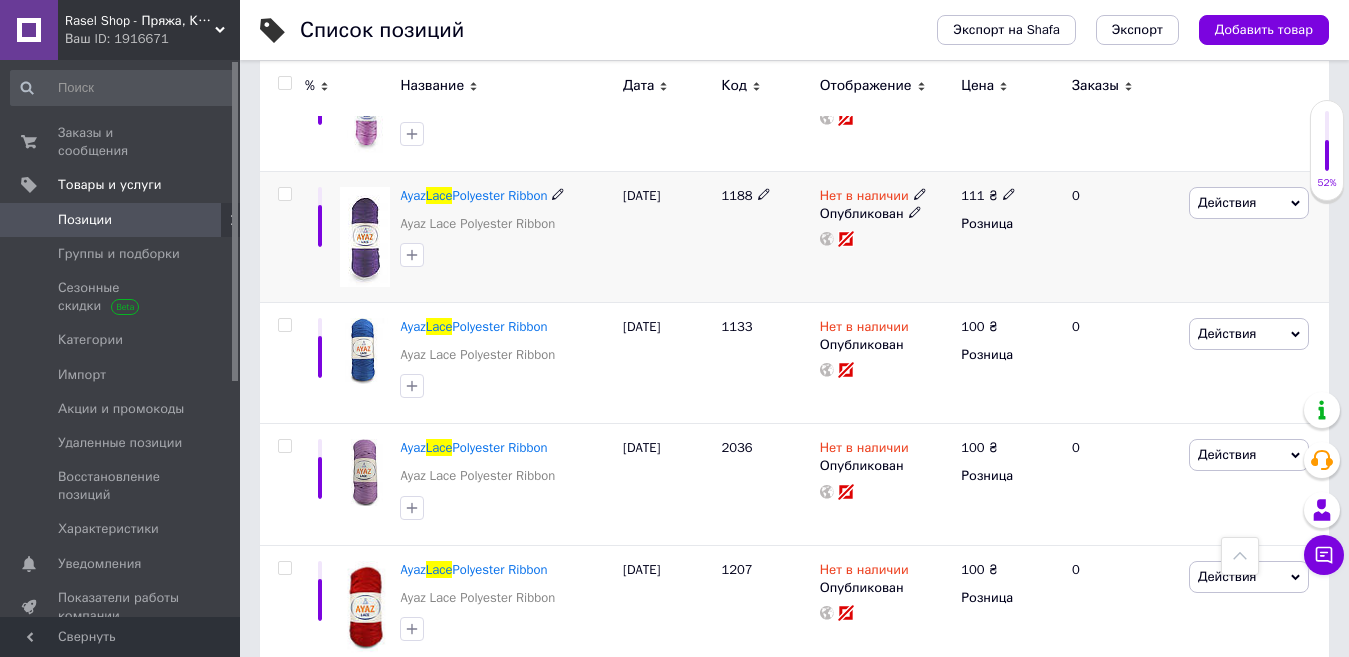 scroll, scrollTop: 1670, scrollLeft: 0, axis: vertical 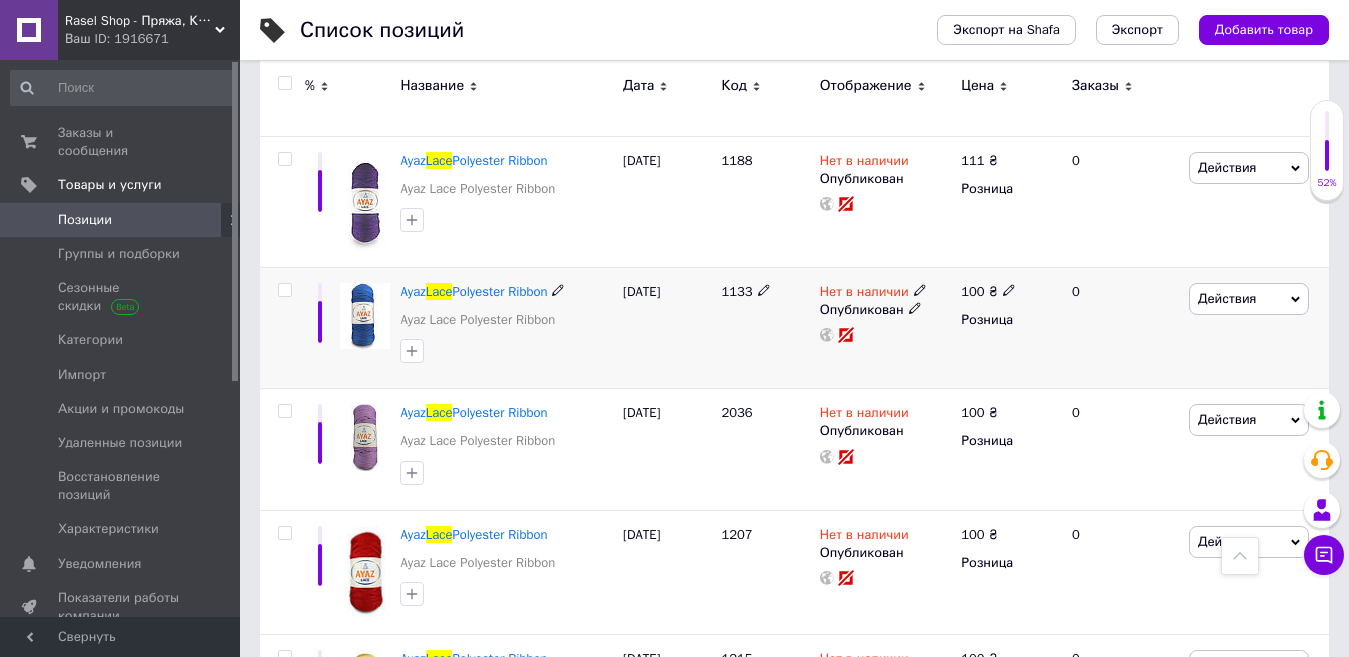 click 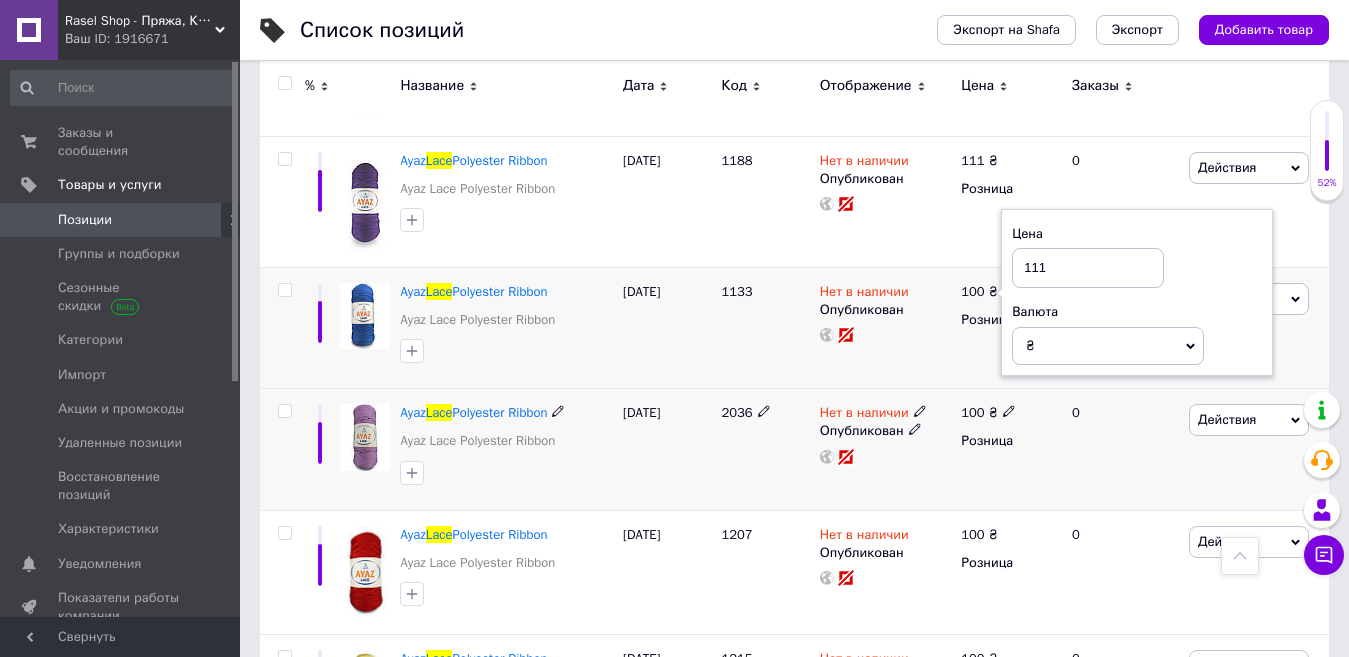 type on "111" 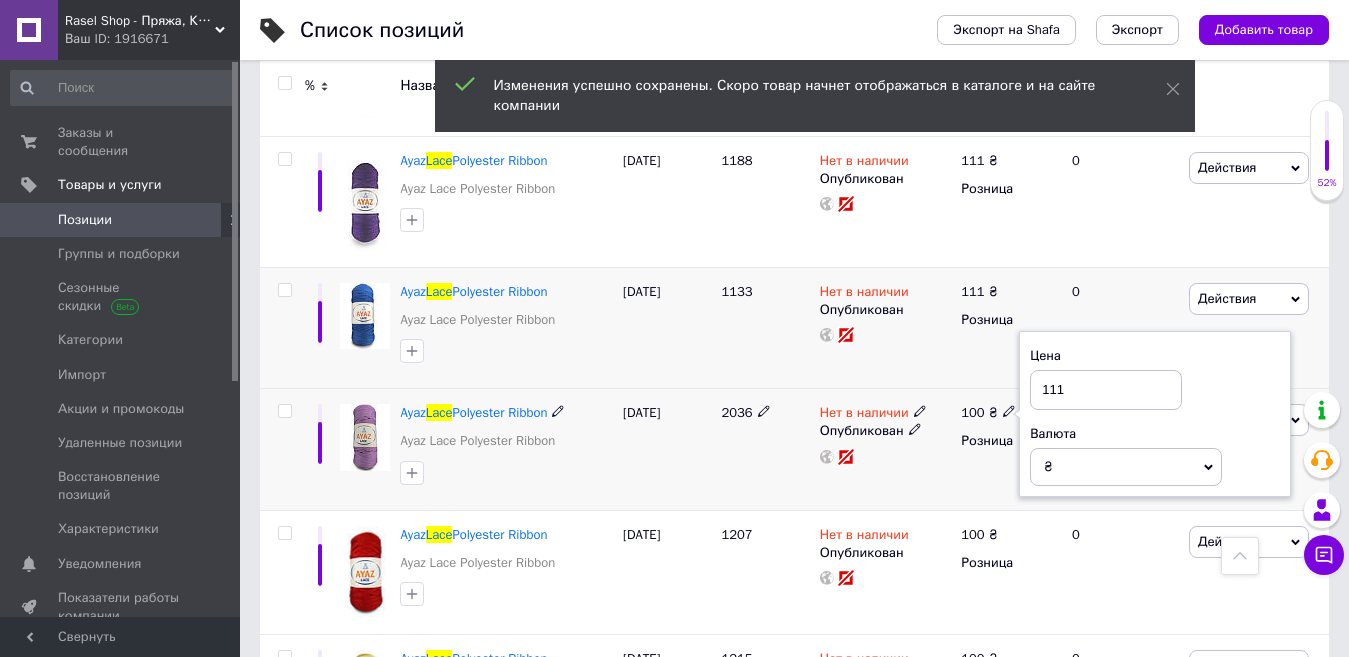 type on "111" 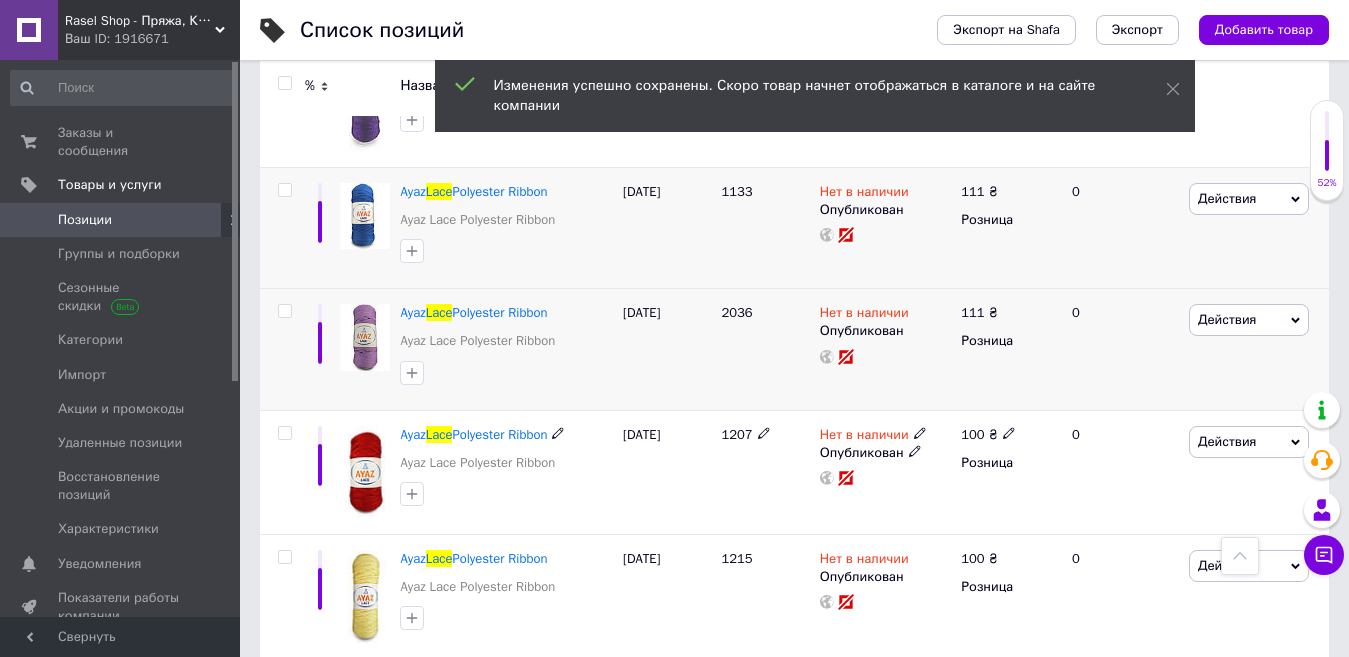 scroll, scrollTop: 1870, scrollLeft: 0, axis: vertical 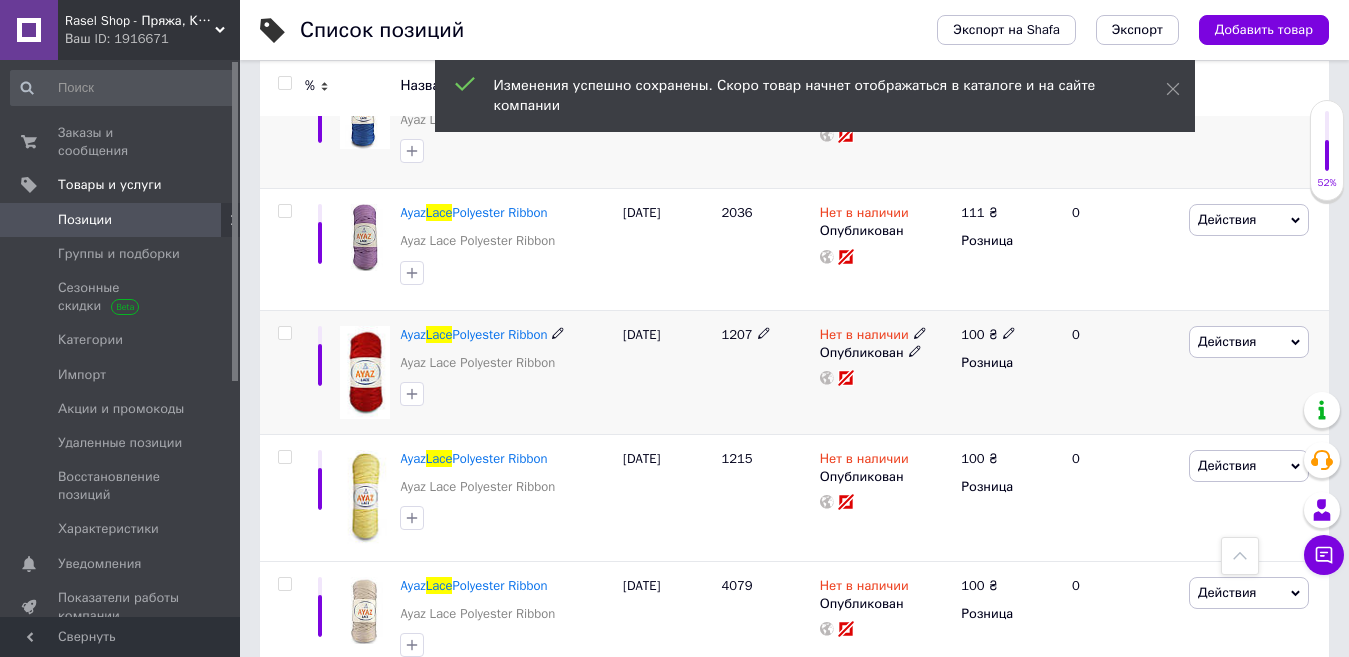 click 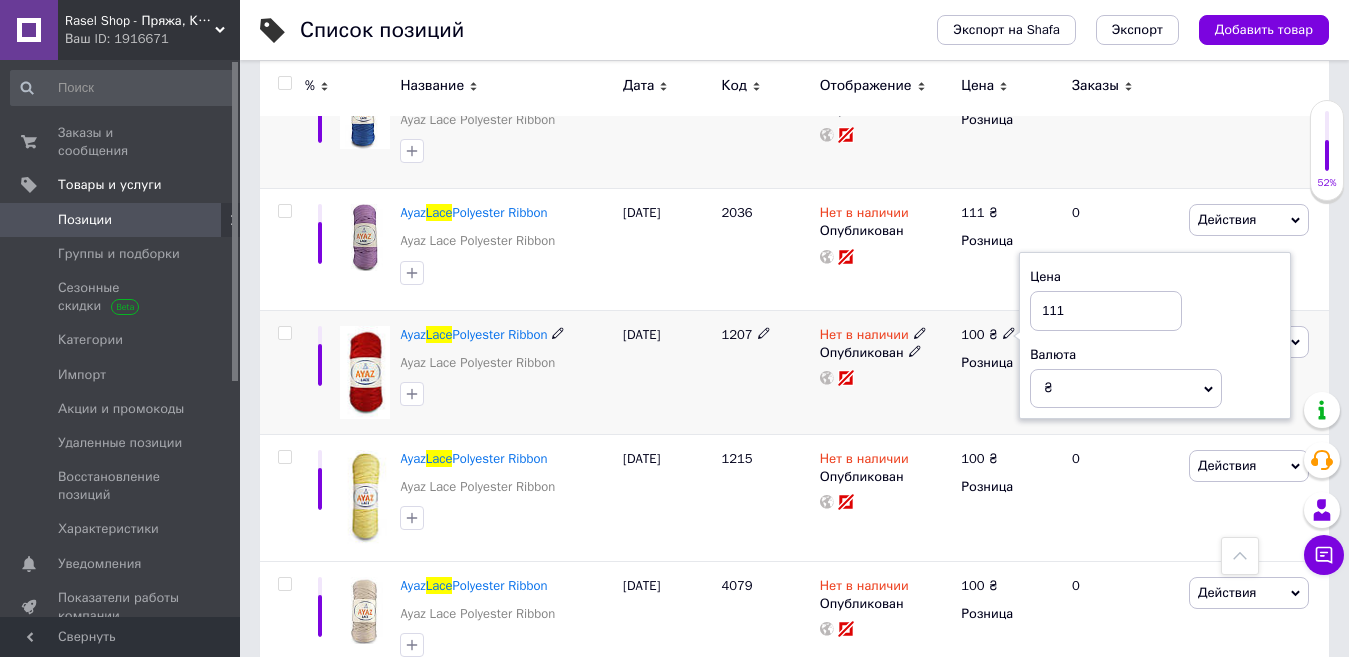 type on "111" 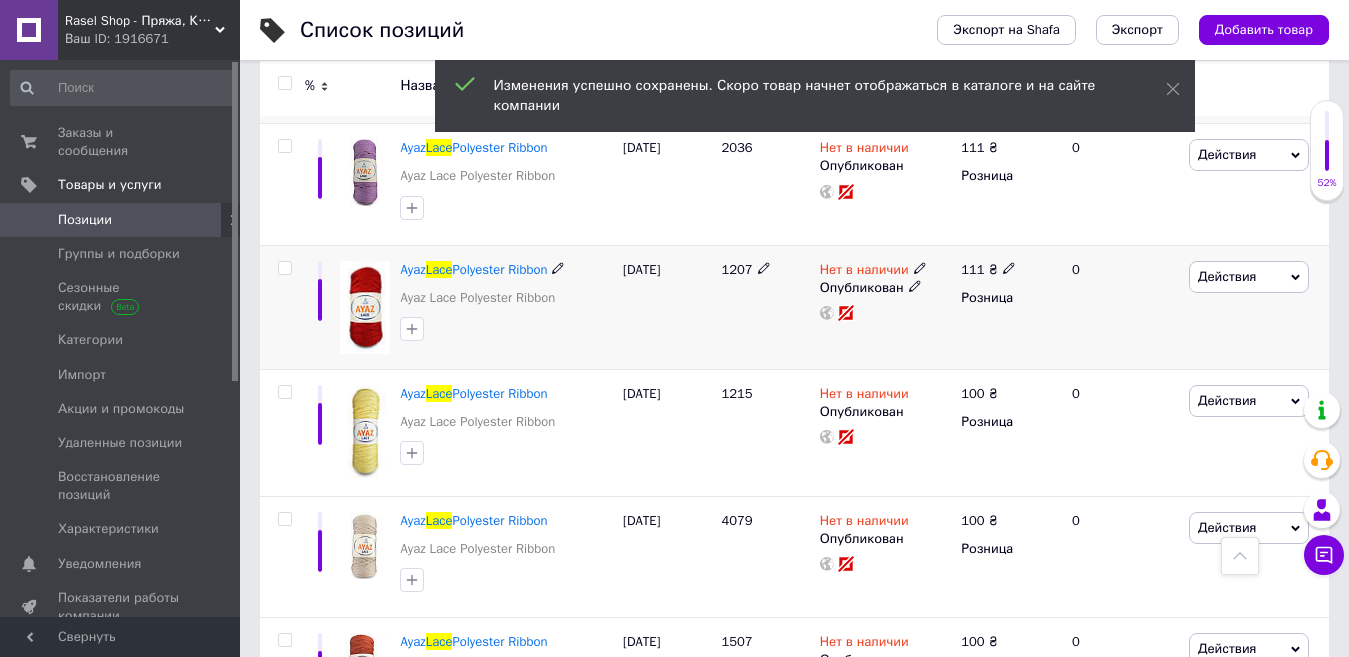 scroll, scrollTop: 1970, scrollLeft: 0, axis: vertical 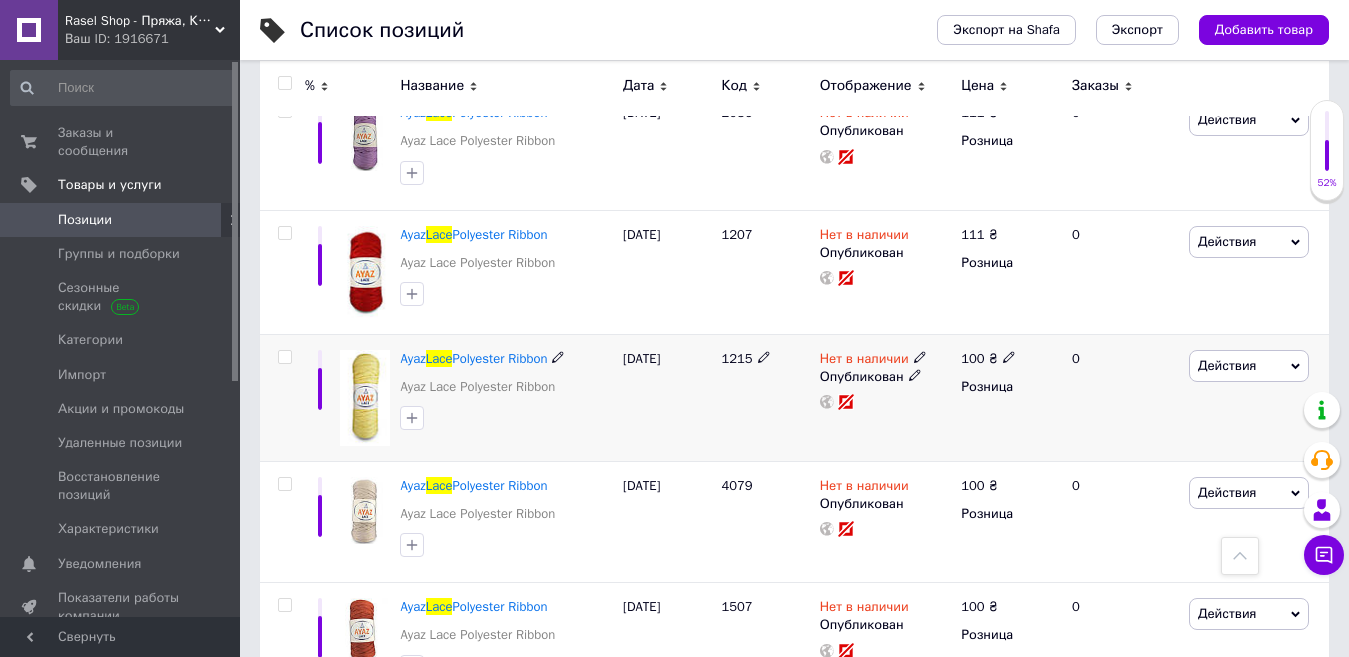 click 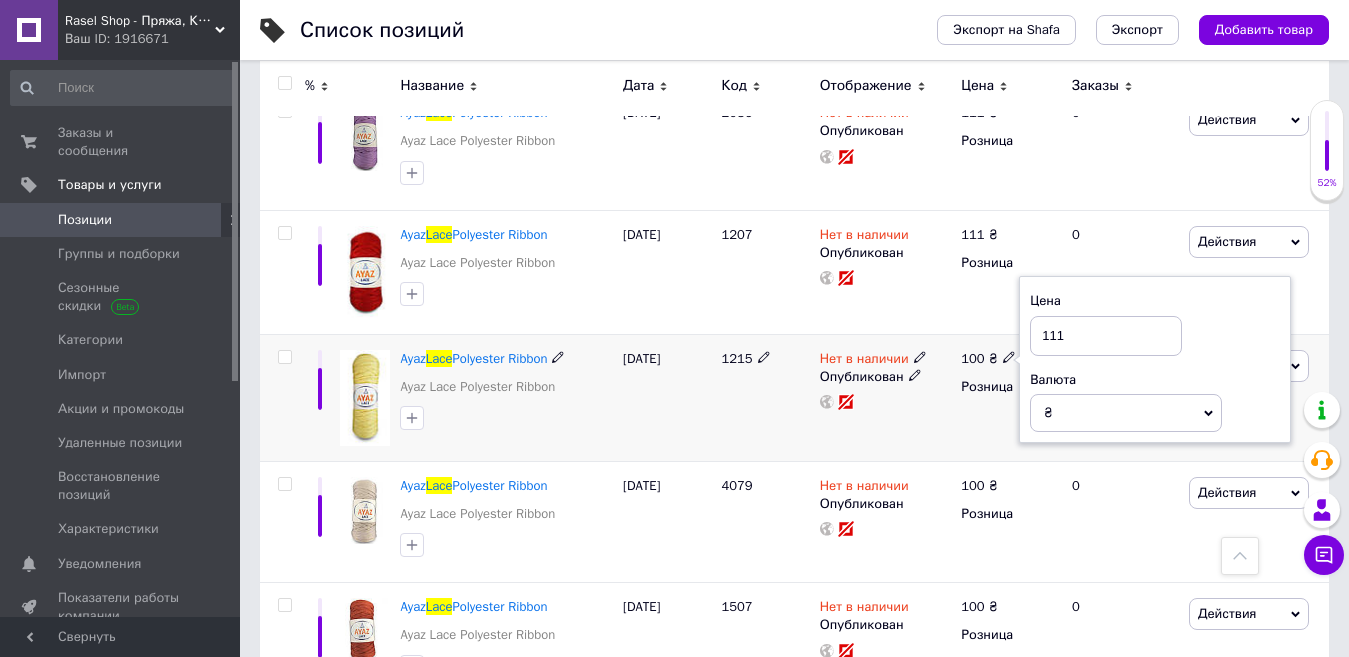 type on "111" 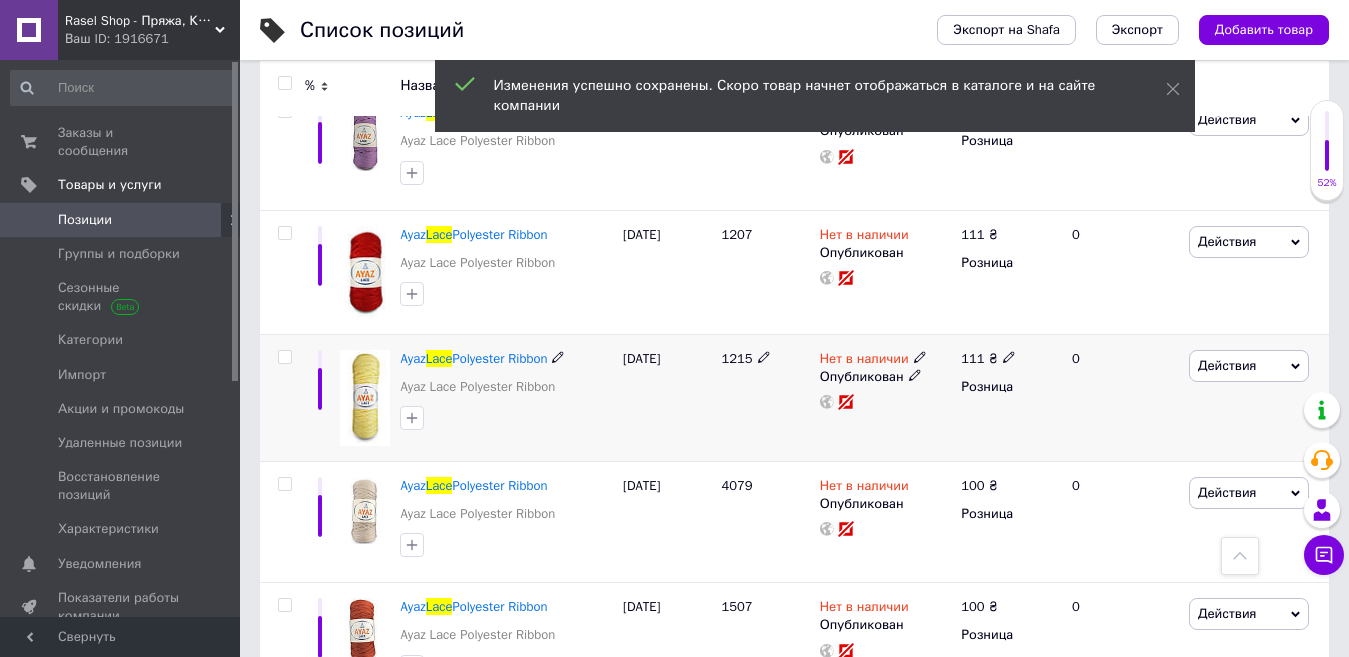 scroll, scrollTop: 2070, scrollLeft: 0, axis: vertical 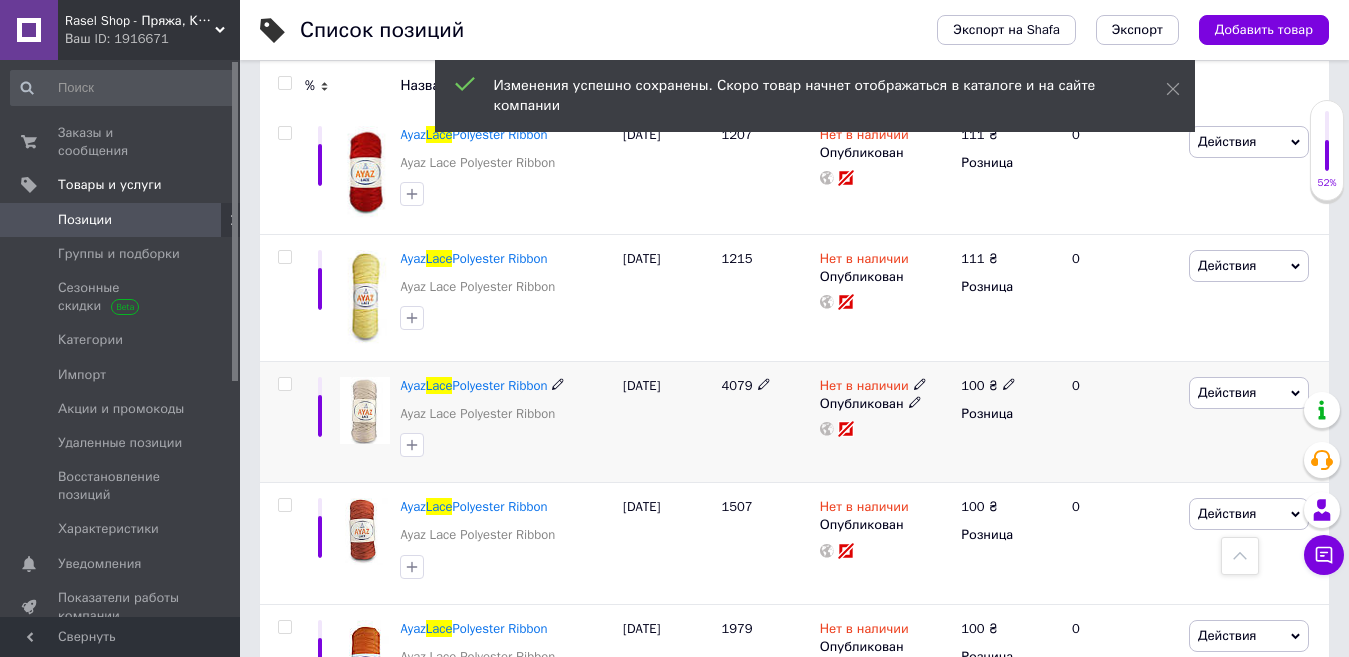 click 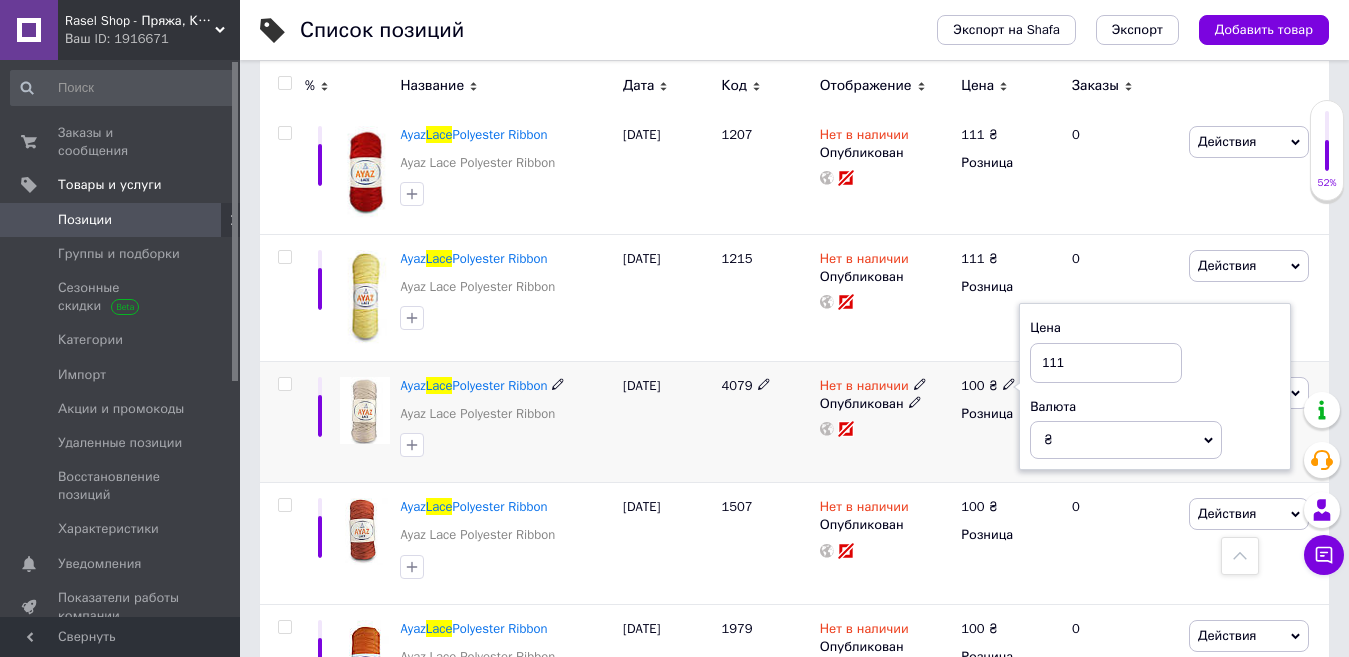 type on "111" 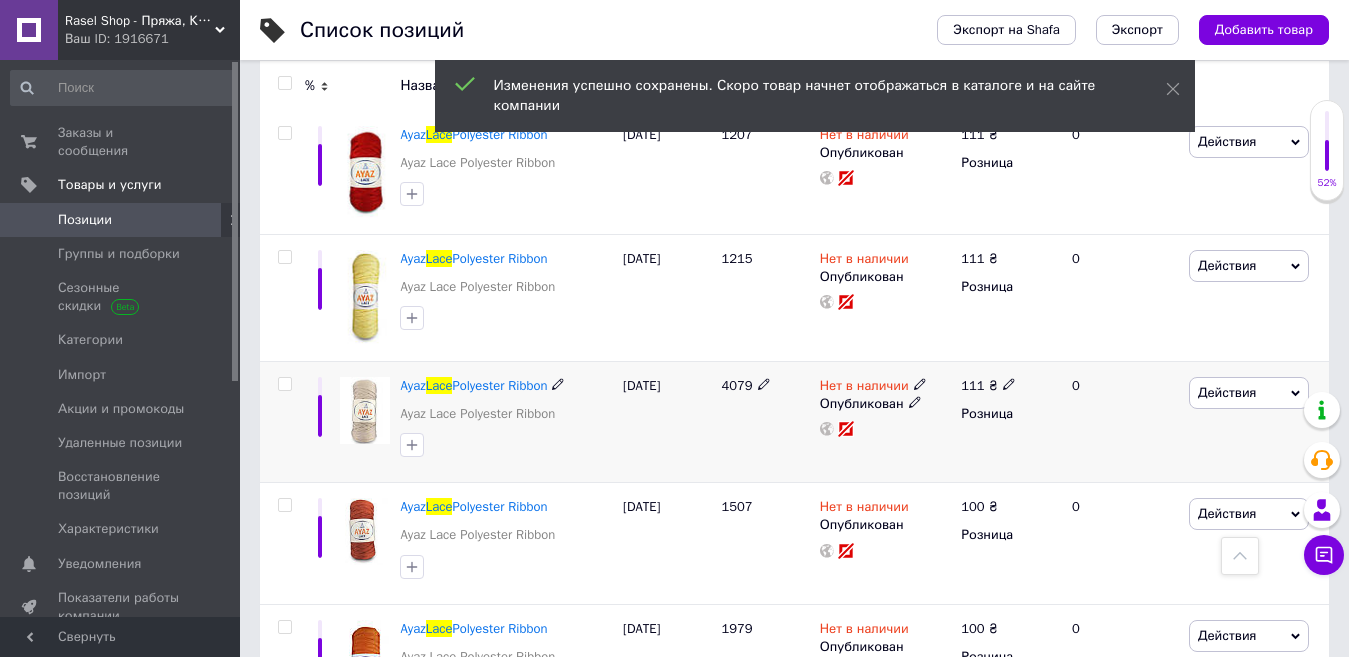 scroll, scrollTop: 2170, scrollLeft: 0, axis: vertical 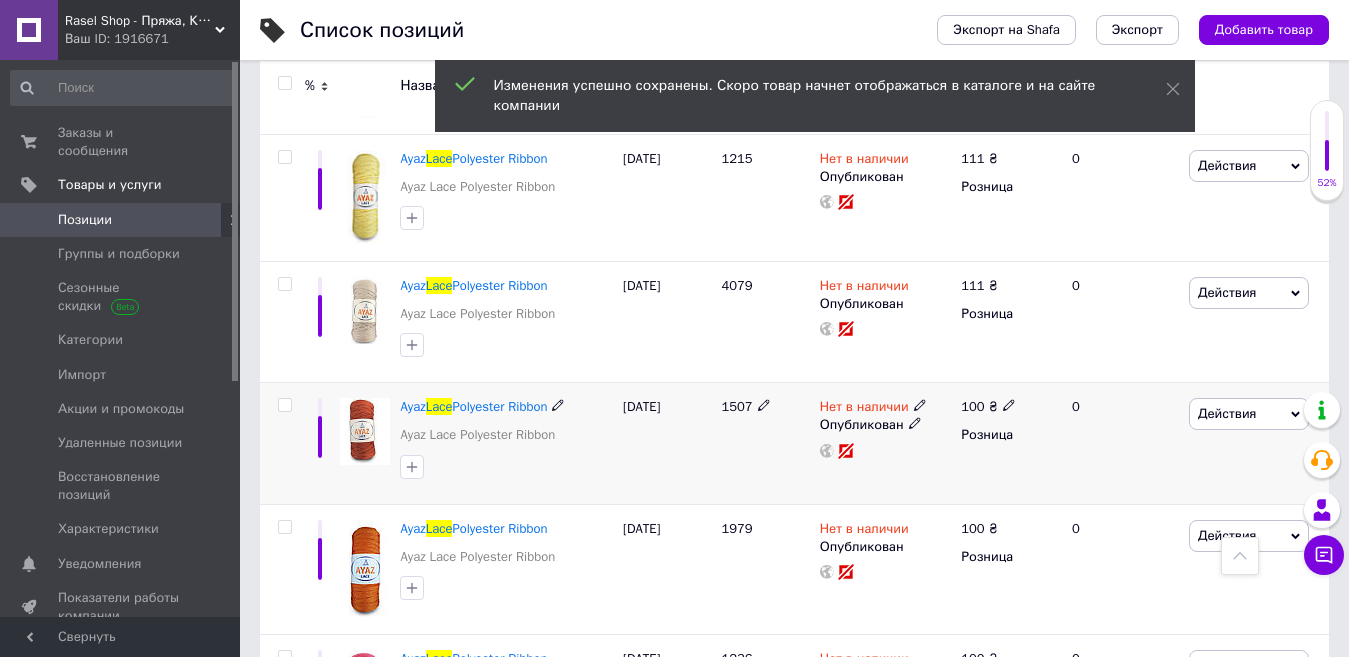 click 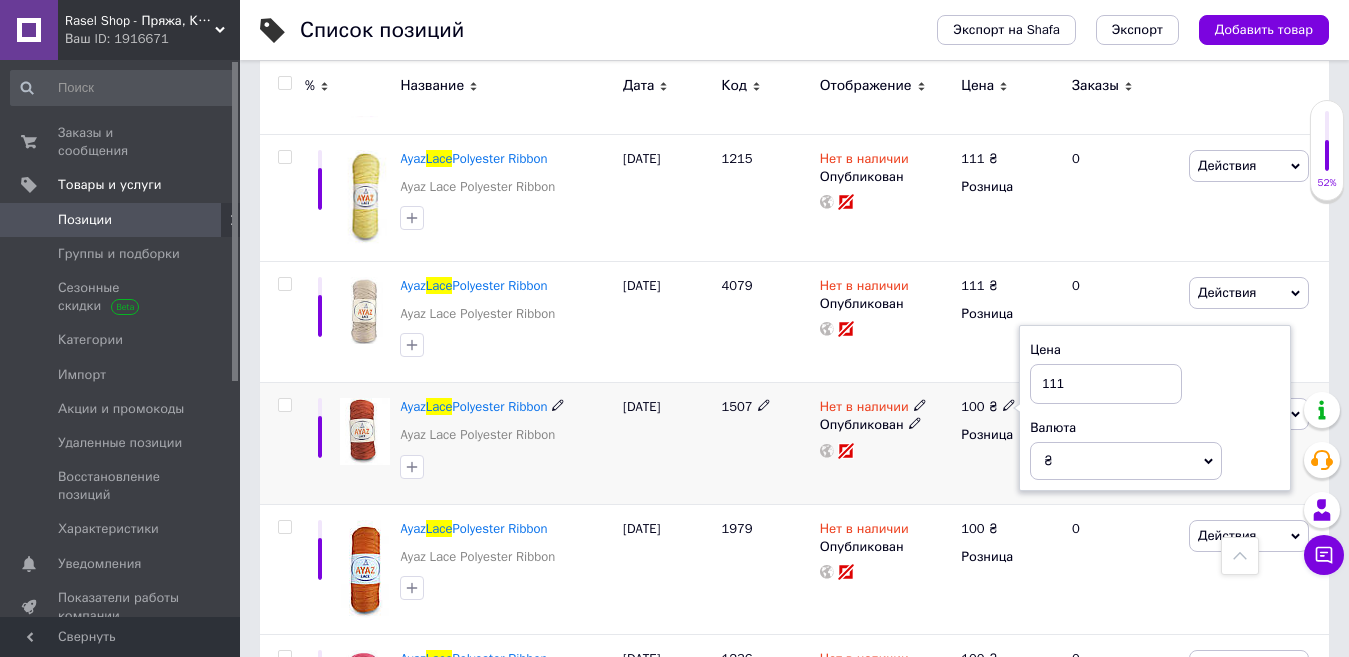 type on "111" 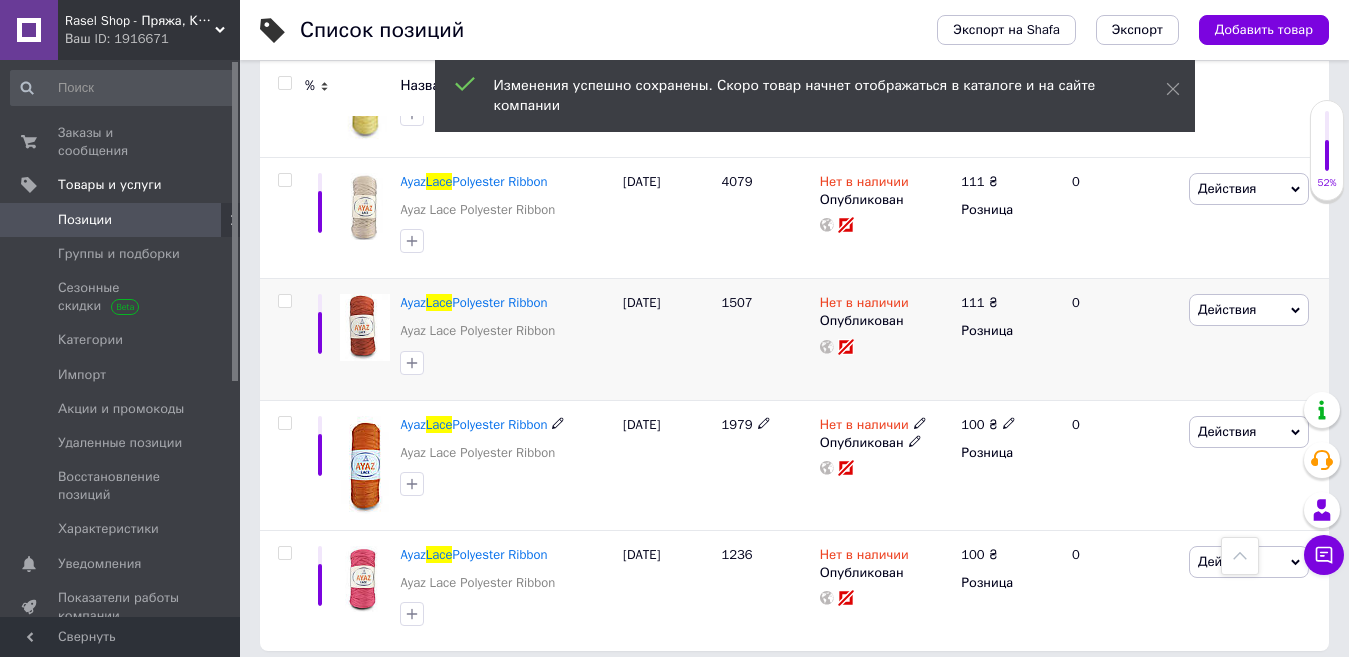 scroll, scrollTop: 2351, scrollLeft: 0, axis: vertical 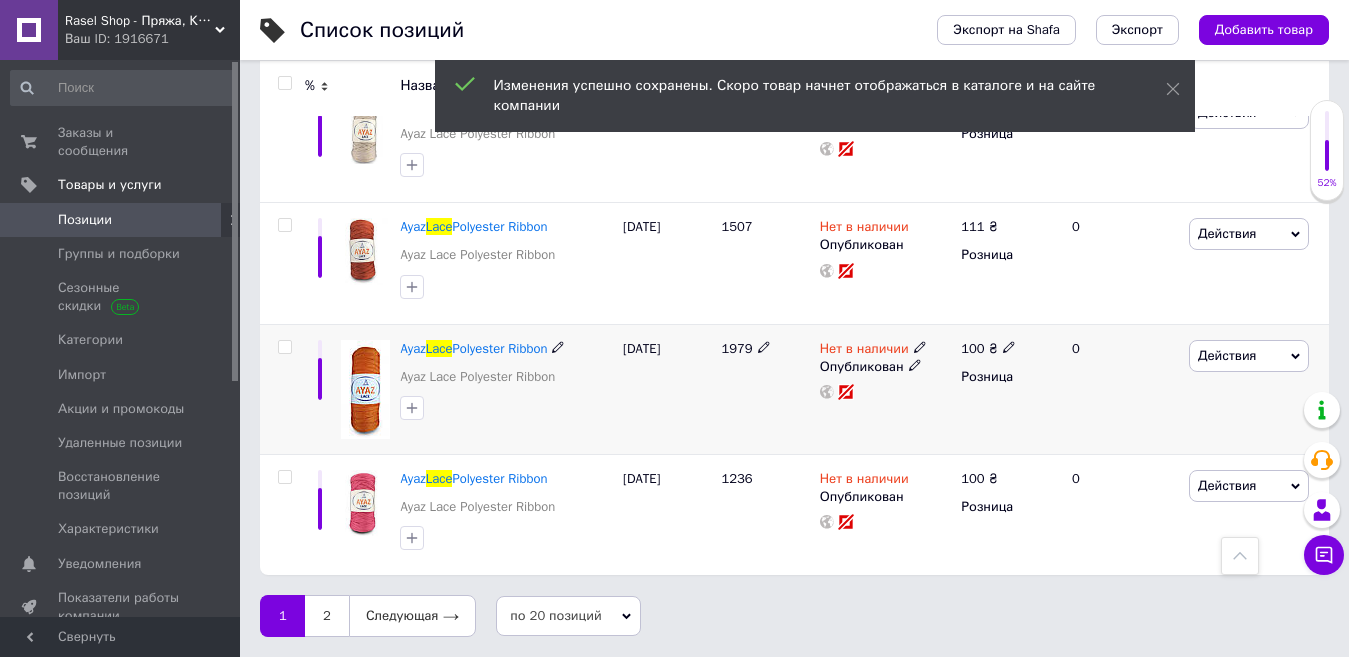 click 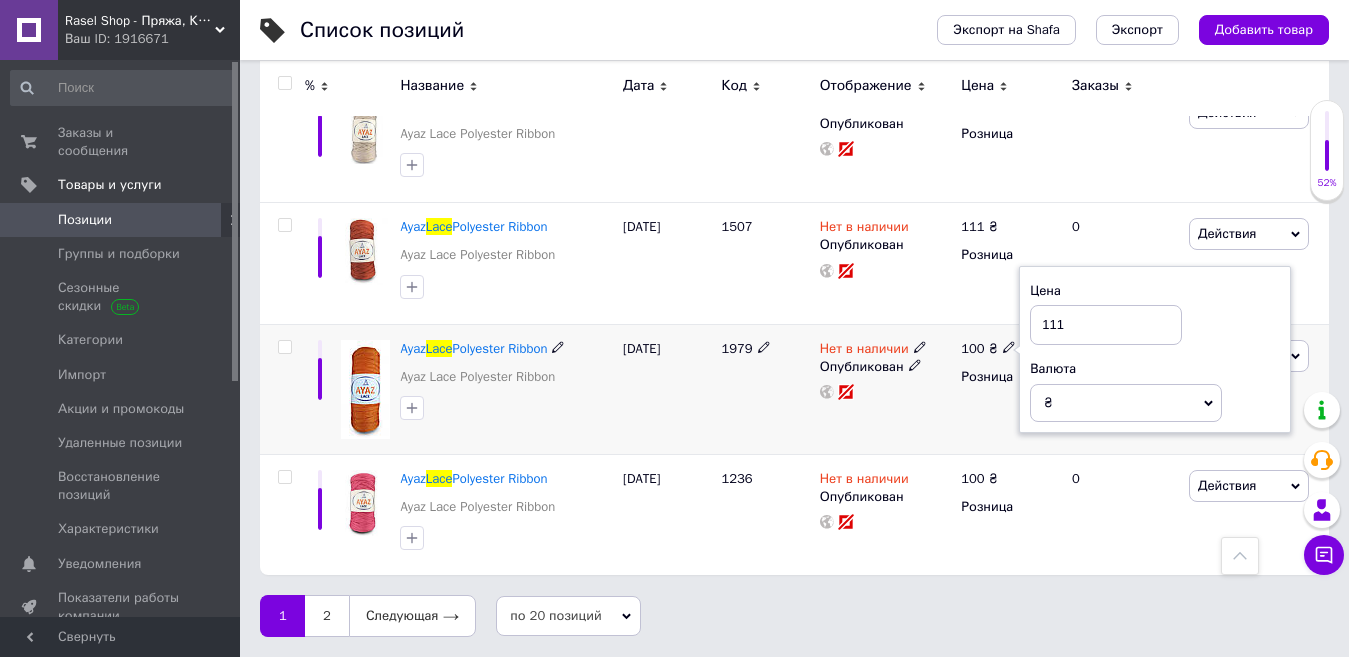 type on "111" 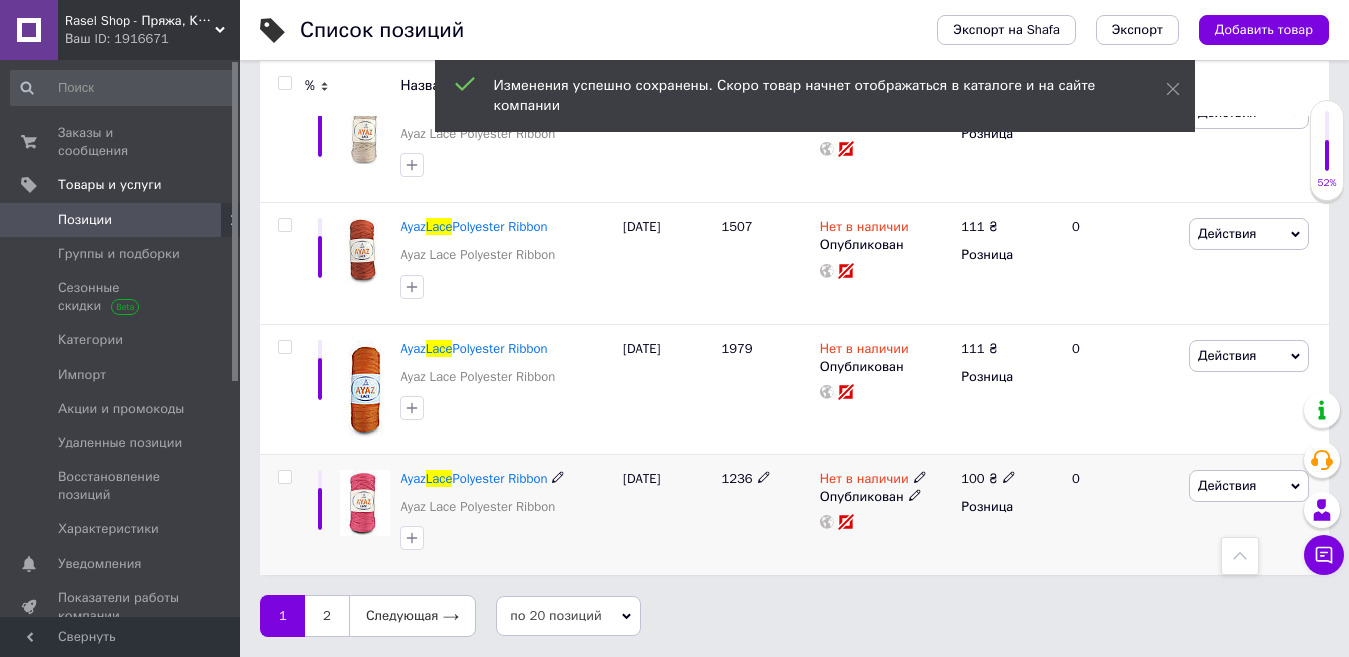 click 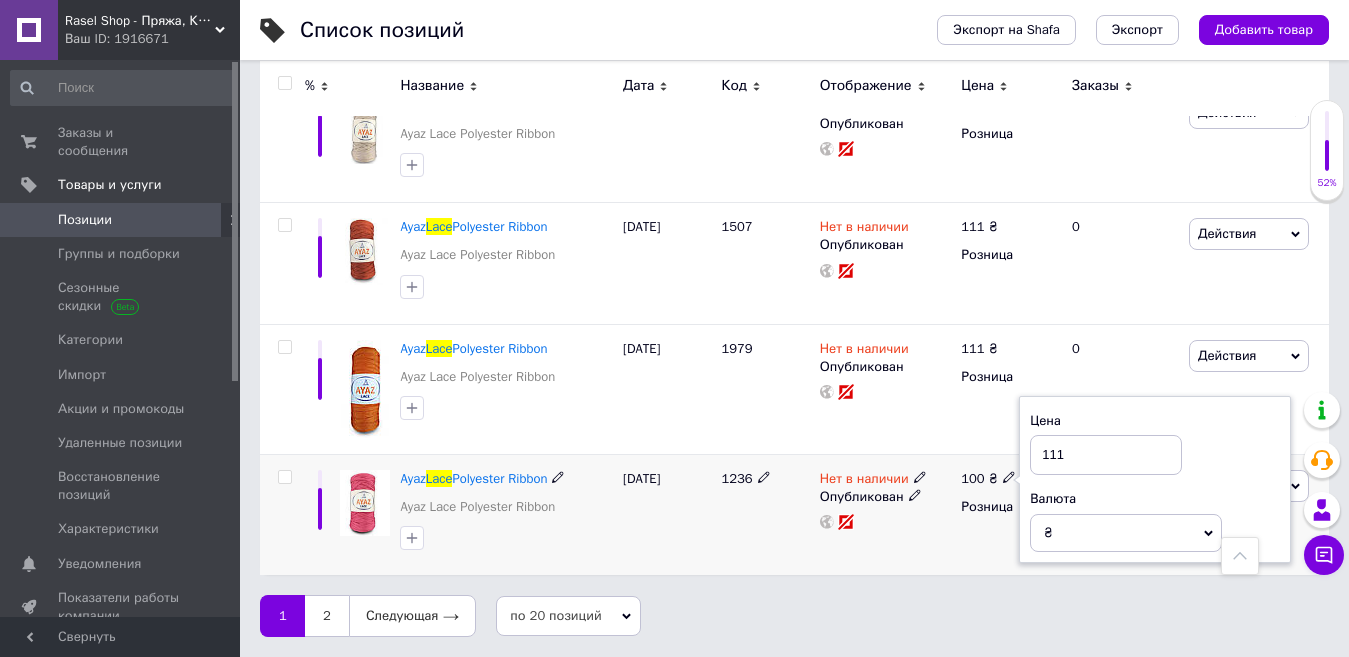 type on "111" 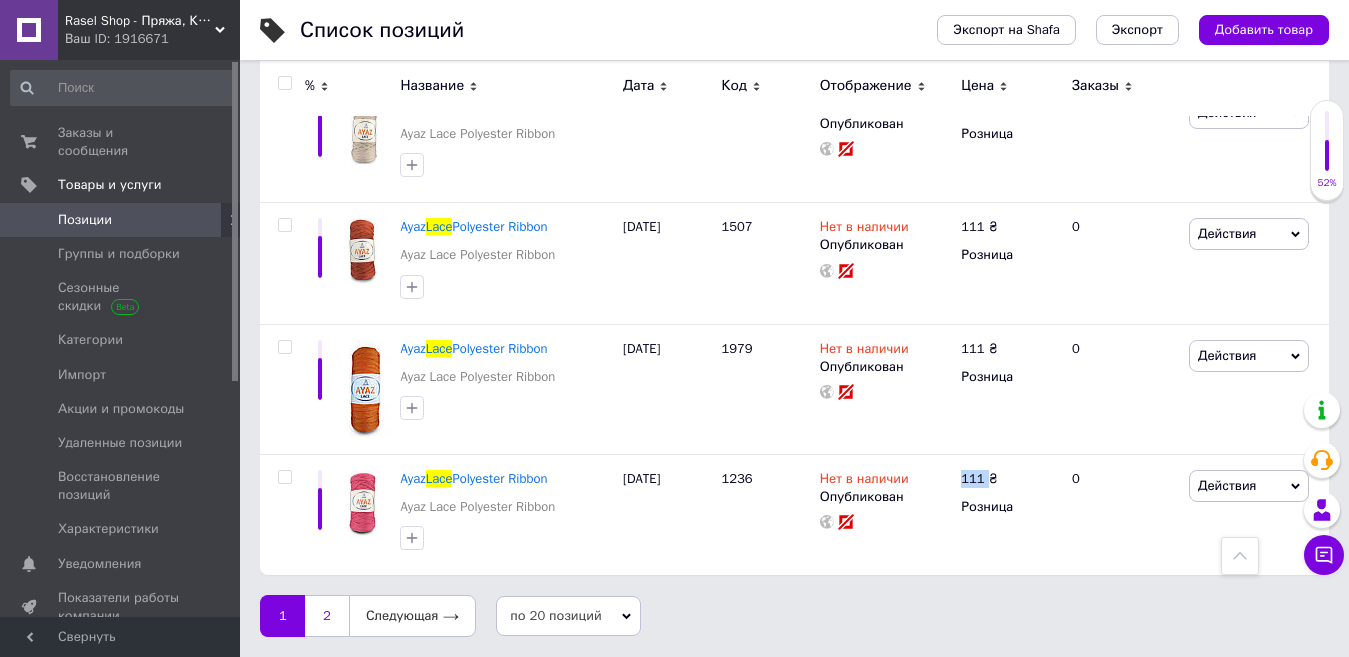 click on "2" at bounding box center (327, 616) 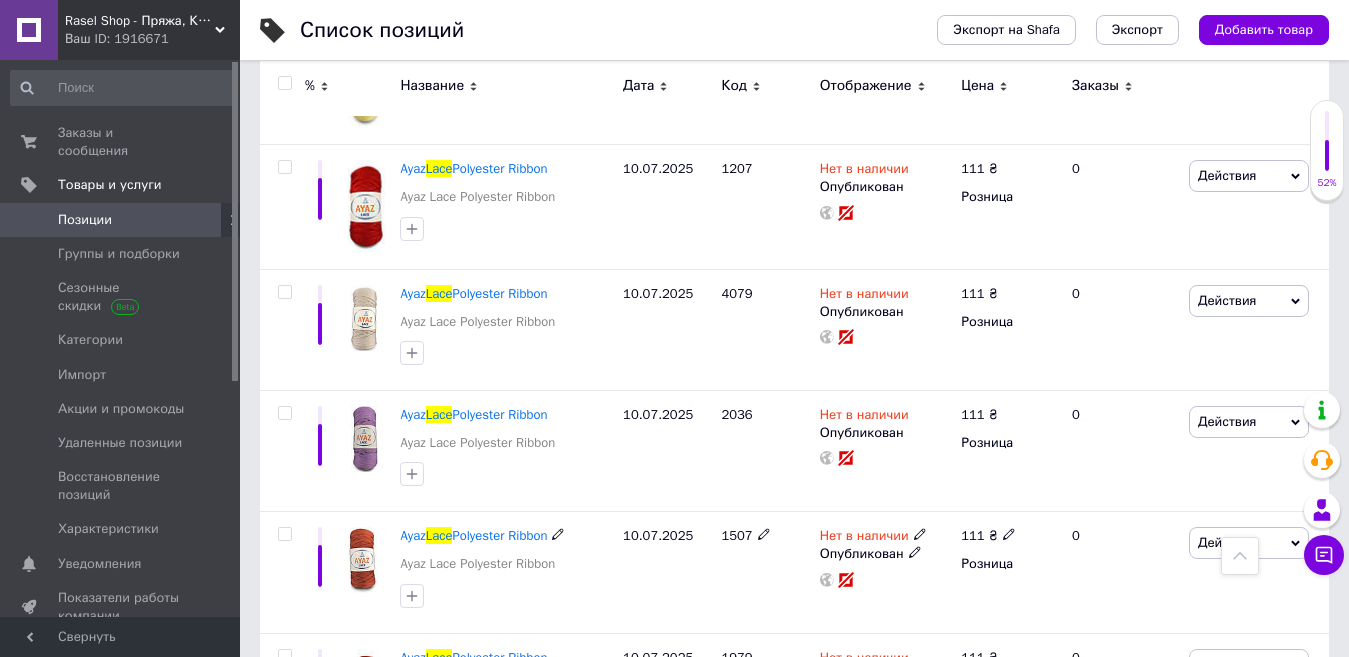 scroll, scrollTop: 2088, scrollLeft: 0, axis: vertical 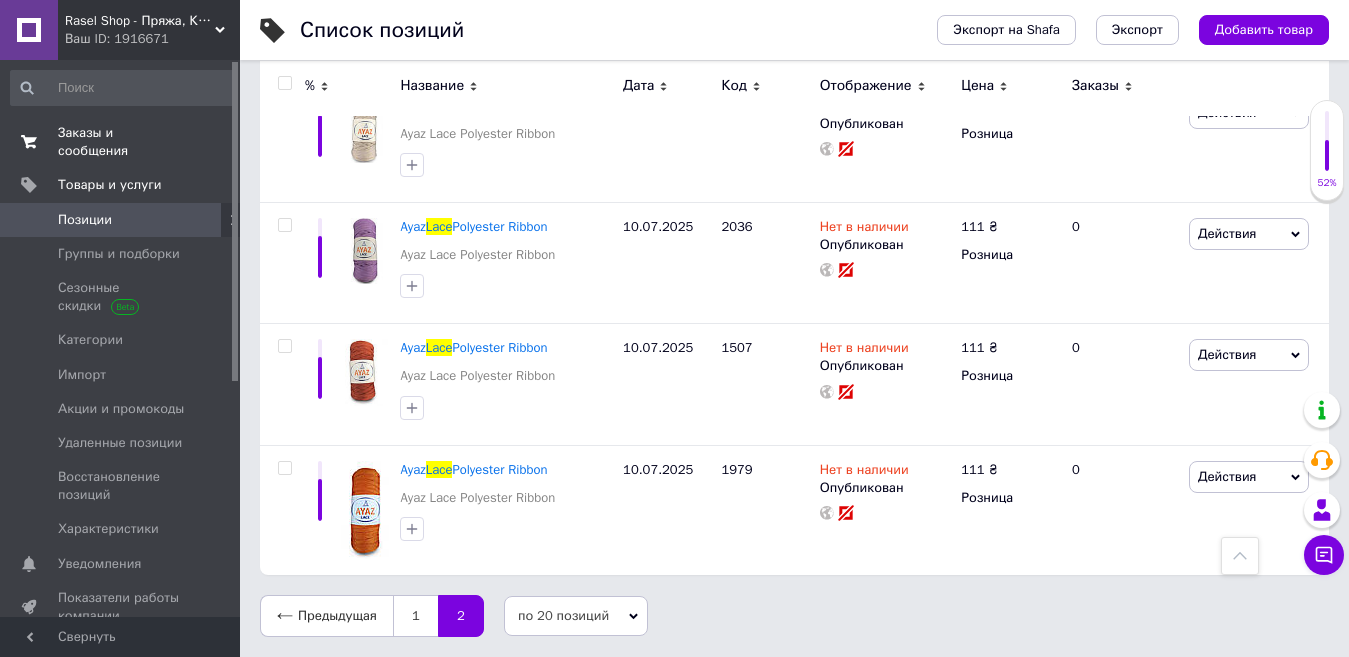 click on "Заказы и сообщения" at bounding box center (121, 142) 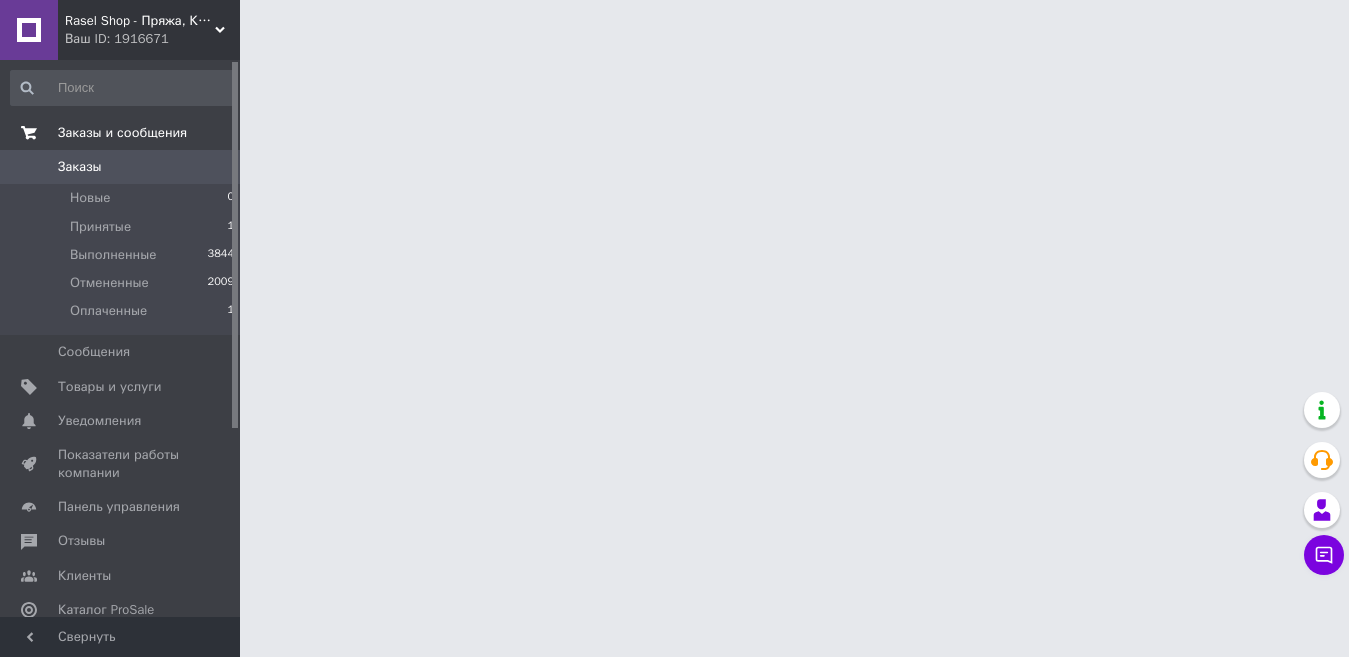 scroll, scrollTop: 0, scrollLeft: 0, axis: both 